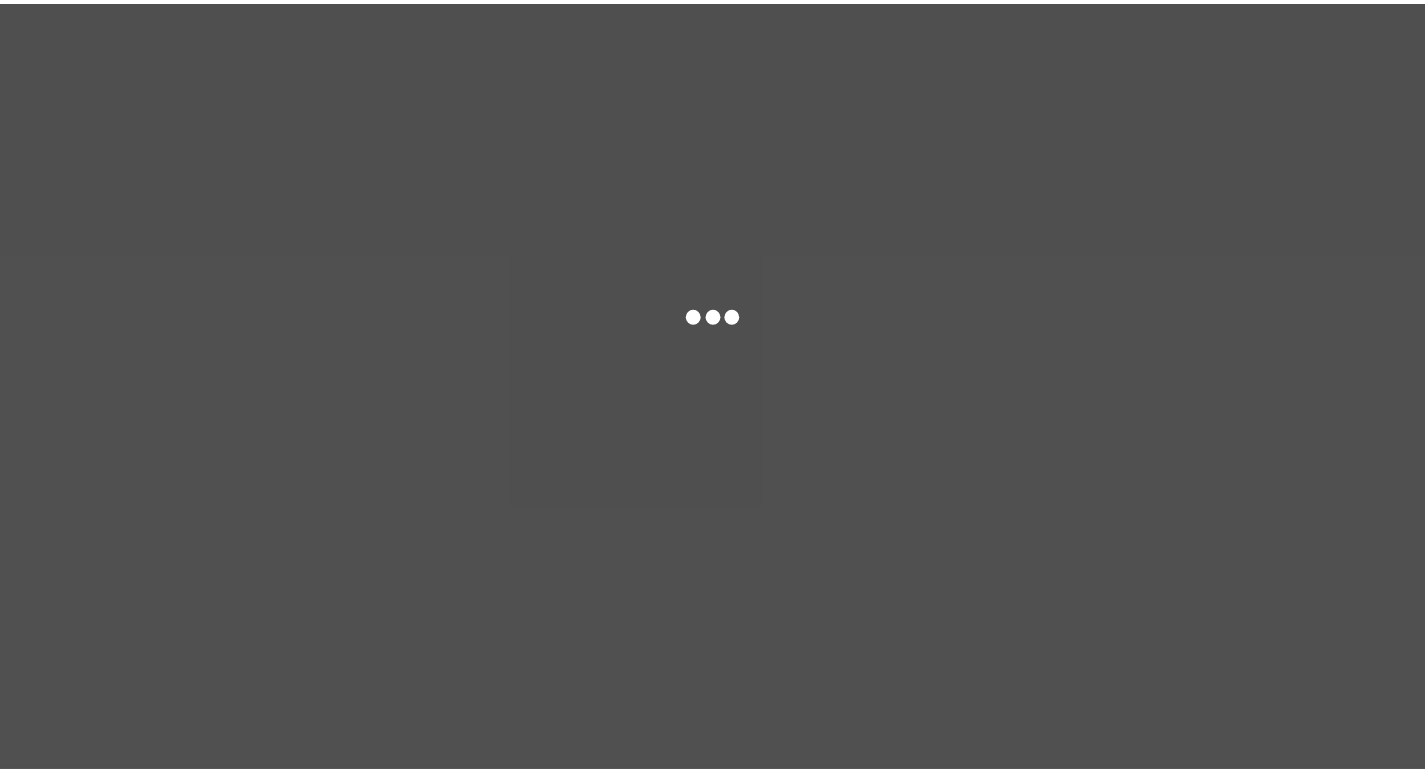 scroll, scrollTop: 0, scrollLeft: 0, axis: both 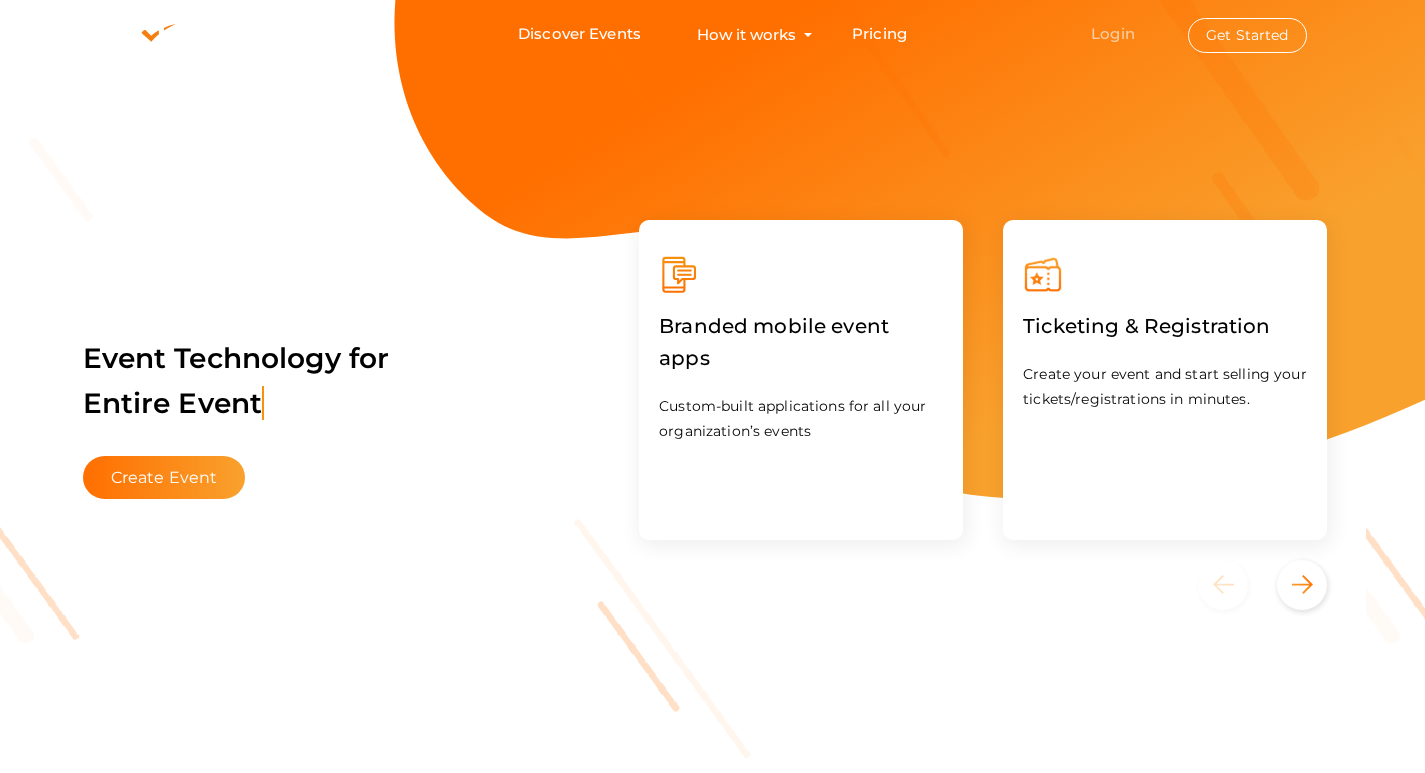 click on "Login" at bounding box center [1113, 33] 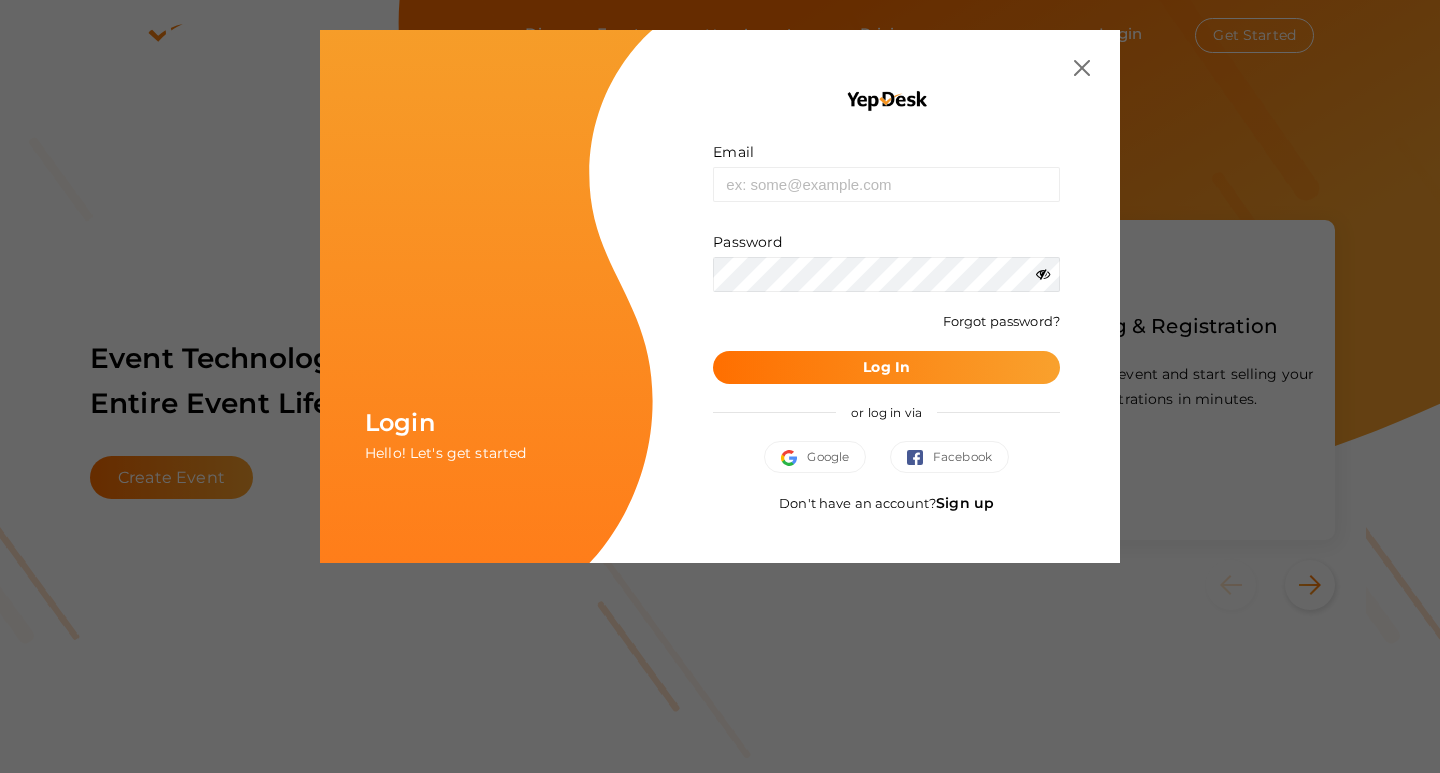 click on "Sign up" at bounding box center (965, 503) 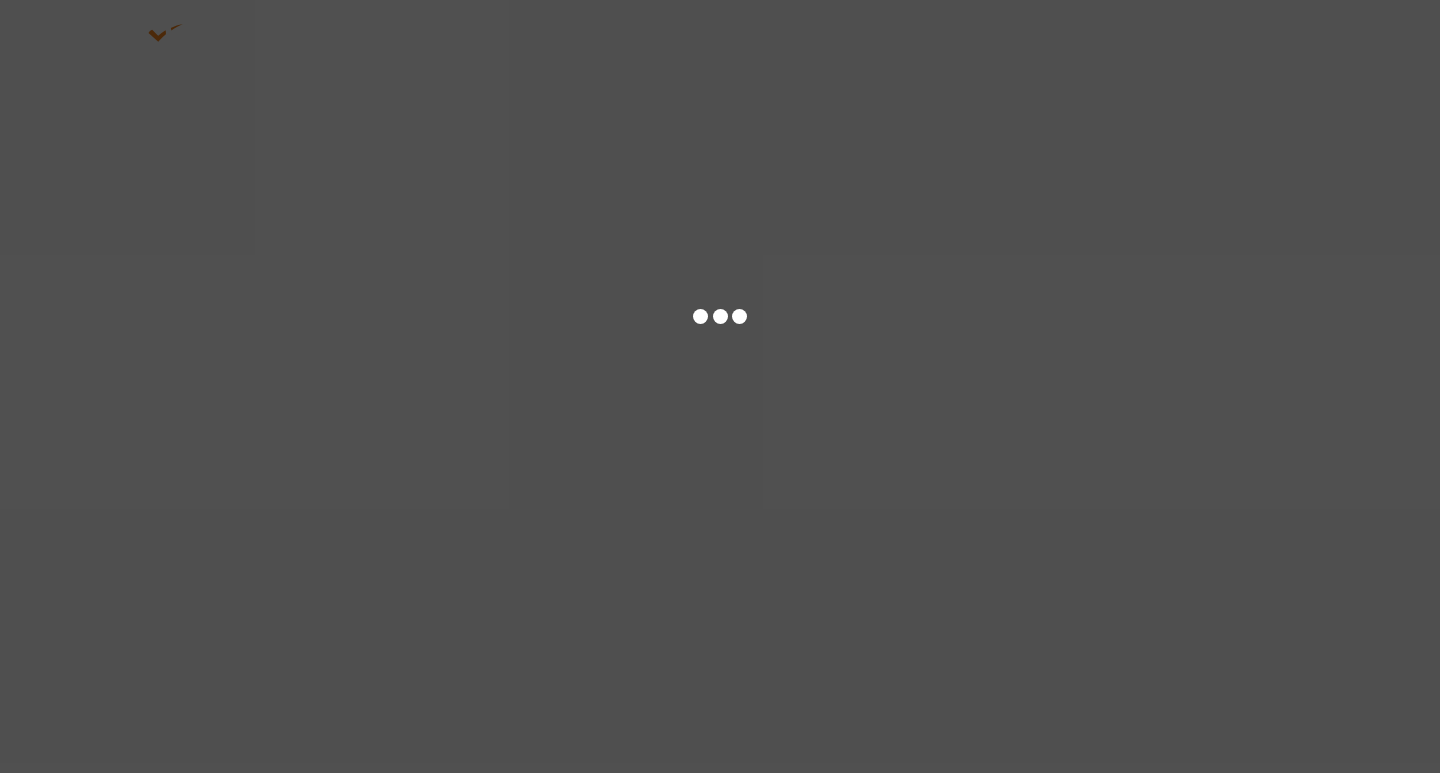 scroll, scrollTop: 0, scrollLeft: 0, axis: both 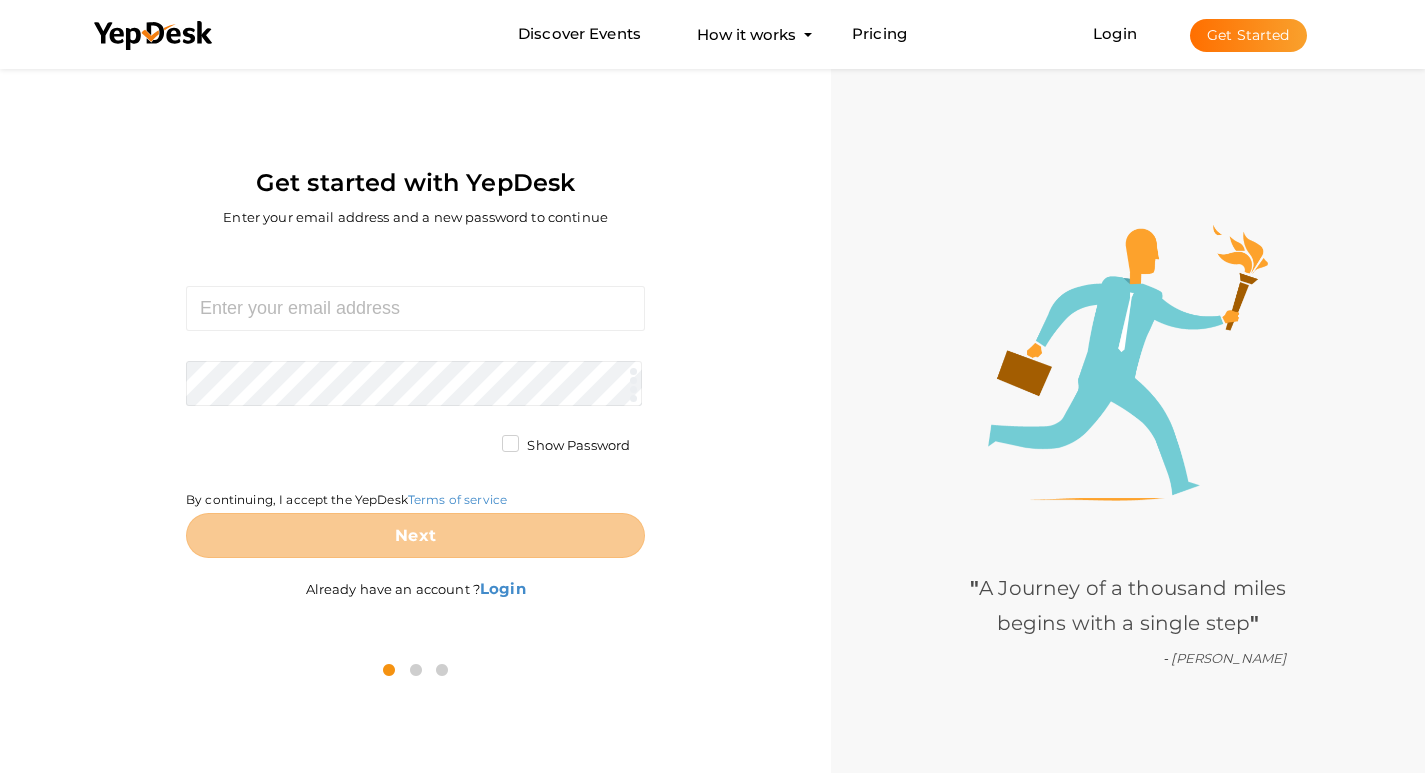 click on "Required.
Invalid
email.   Checking
You already have a YepDesk
account. Please  Sign in  your account to create
an organization / group.
Required.
Passwords must be between 4 and 20 characters.
Show Password
By continuing, I accept the YepDesk  Terms of
service
Next
Already
have an account ?  Login" at bounding box center (415, 445) 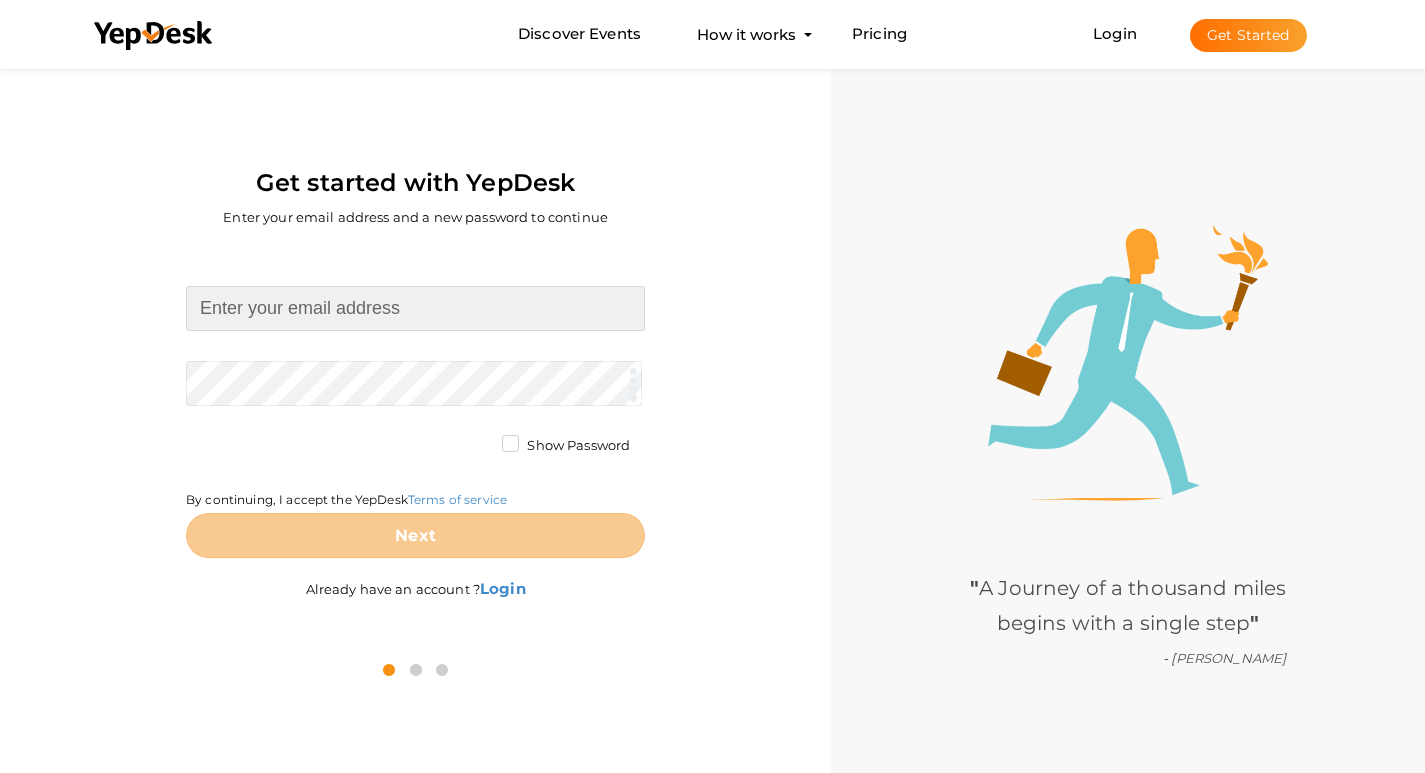 click at bounding box center (415, 308) 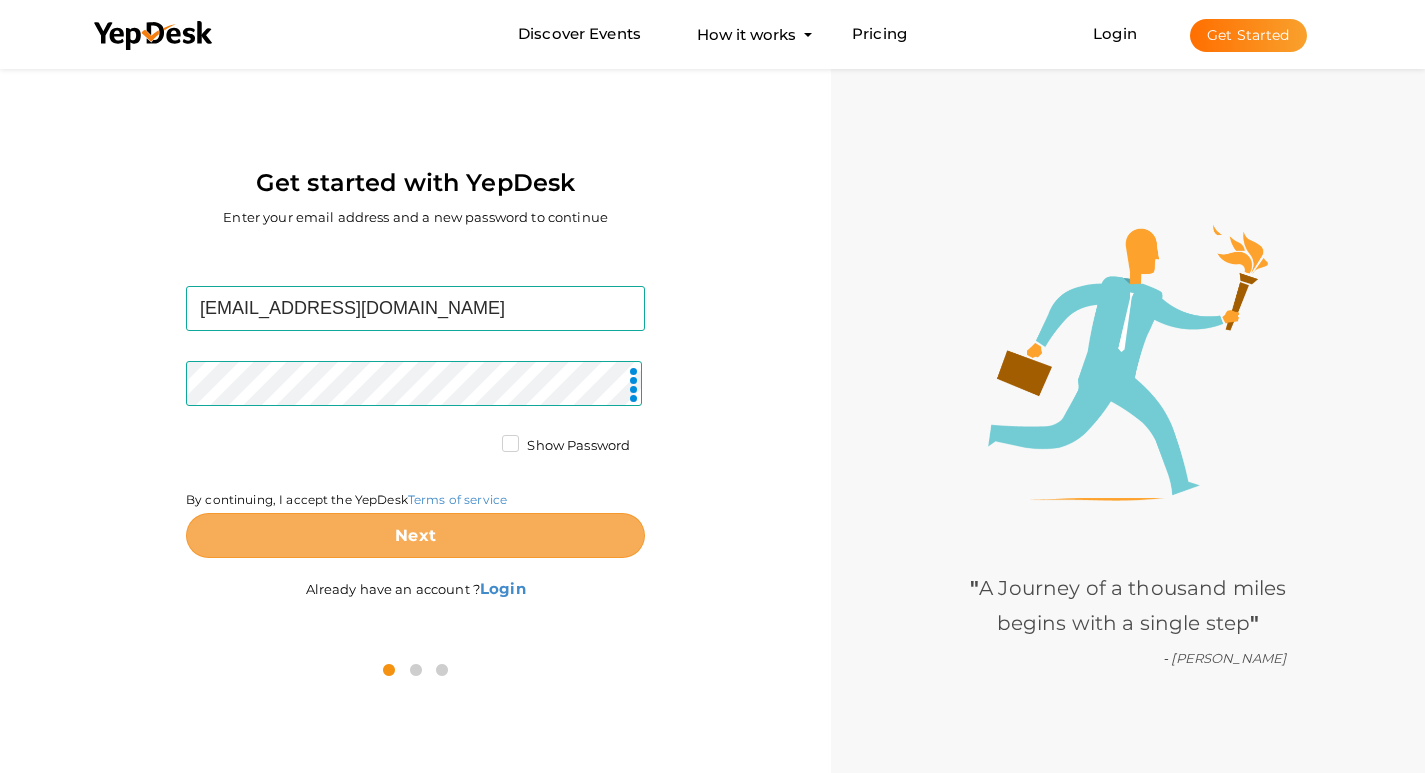 click on "Next" at bounding box center (415, 535) 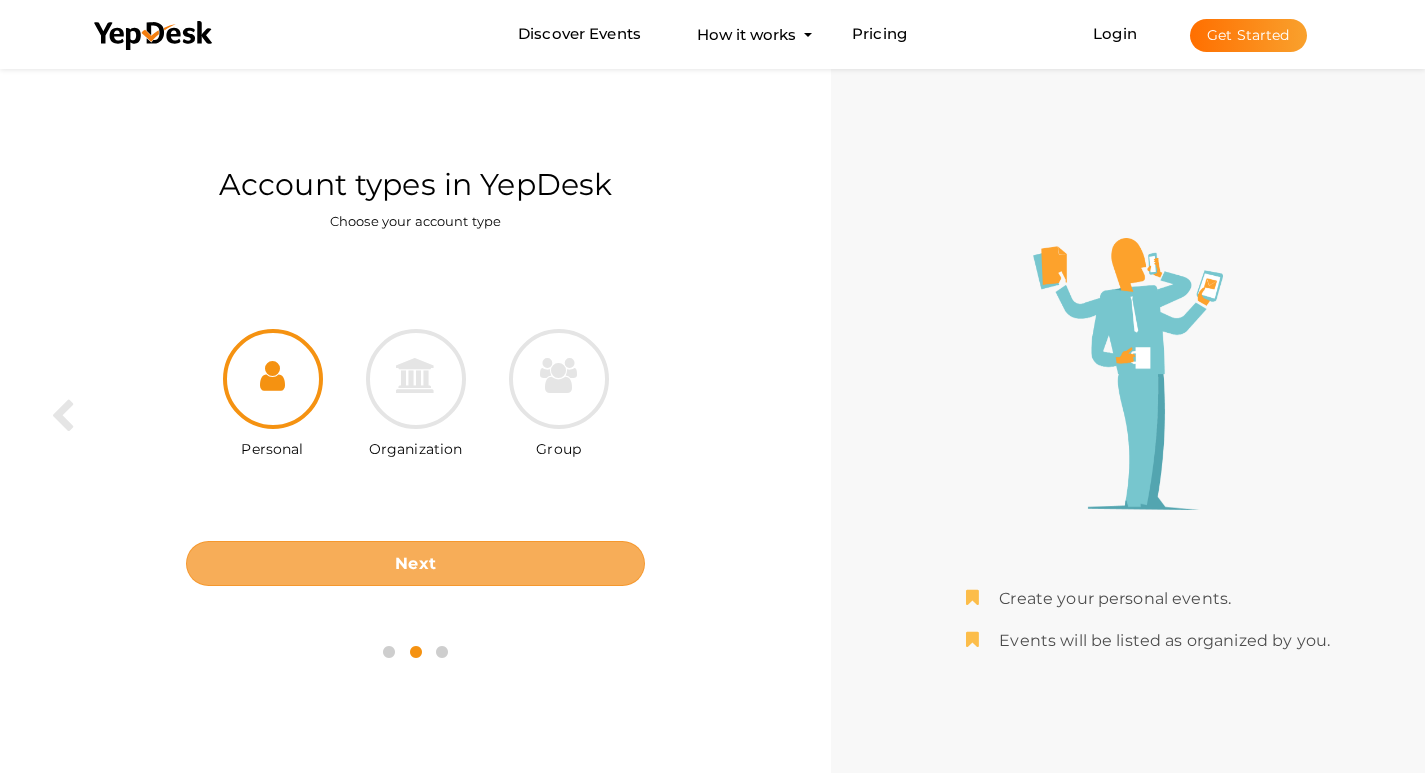click on "Next" at bounding box center [415, 563] 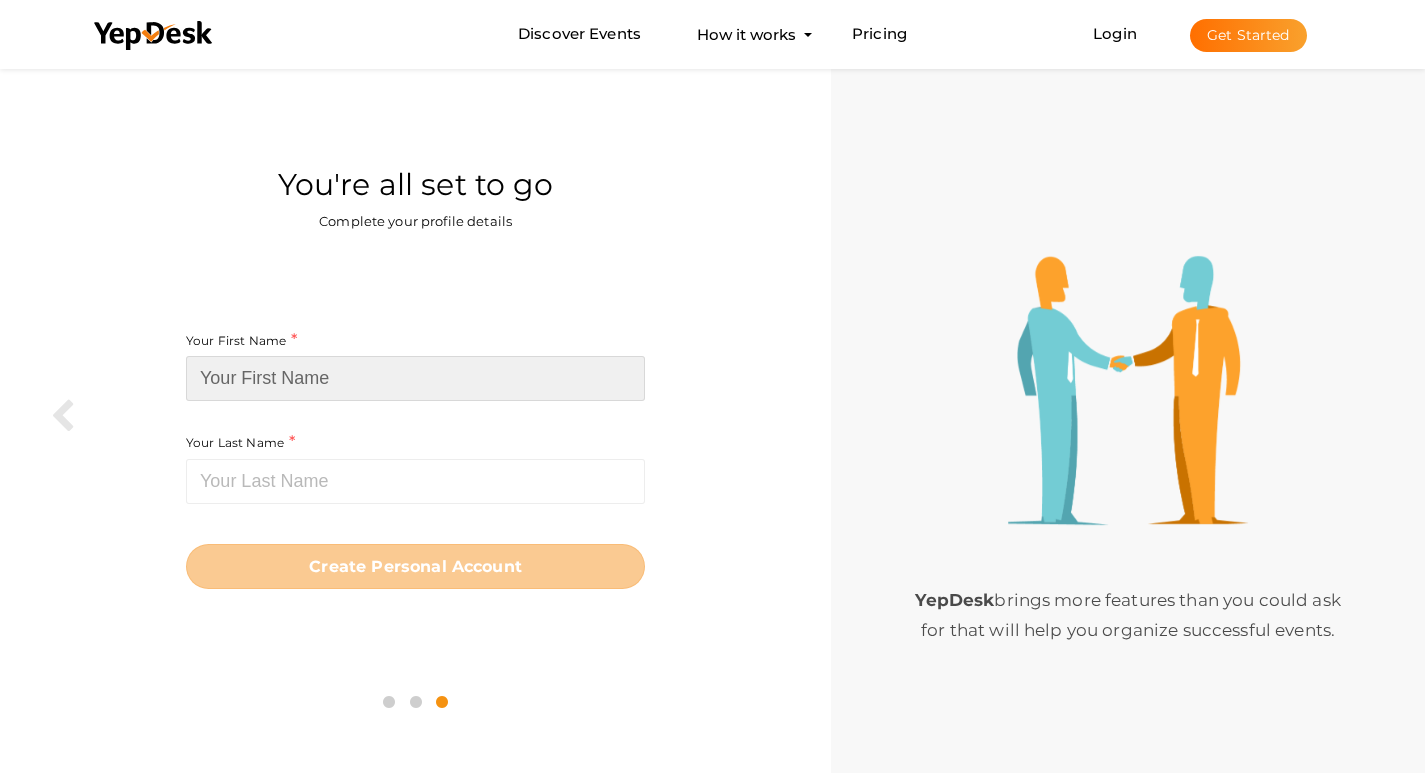 click at bounding box center [415, 378] 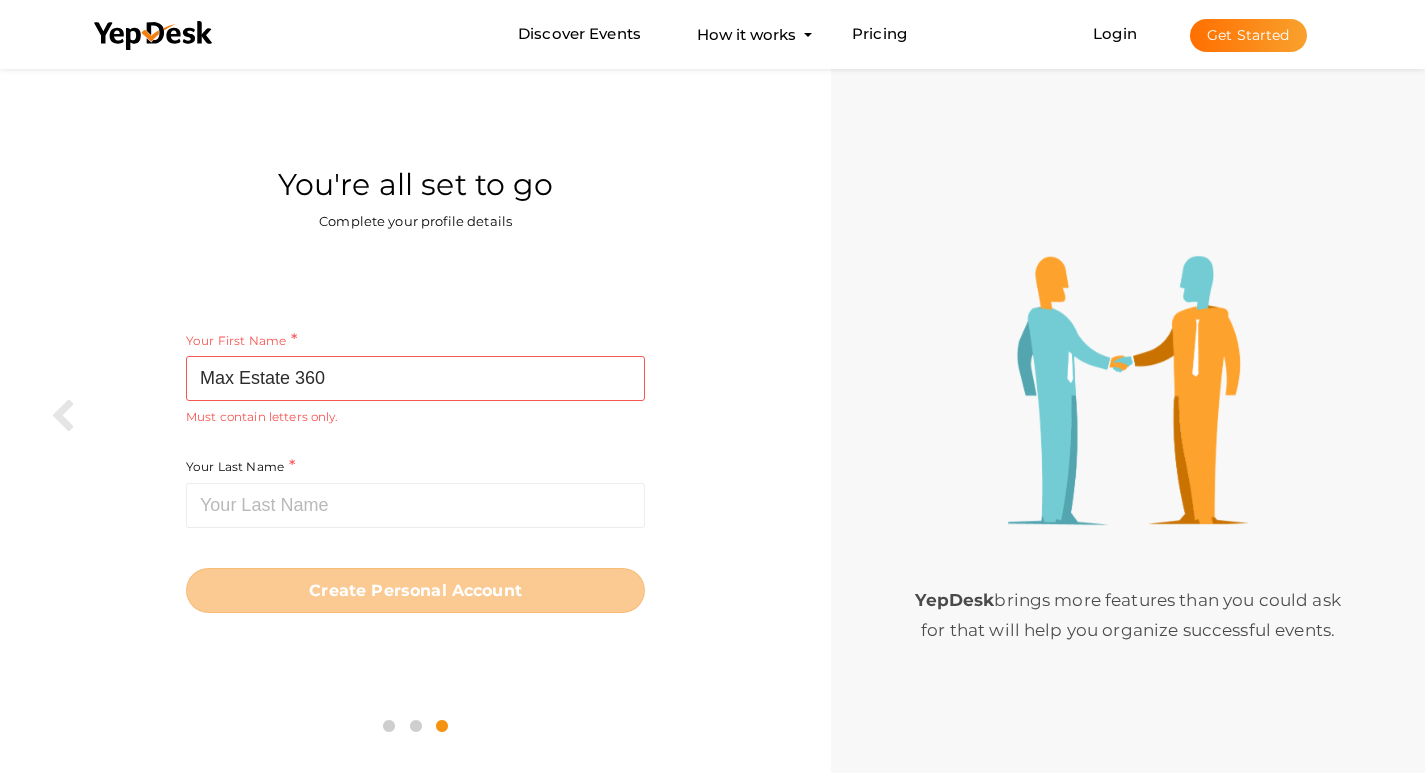 click on "Your
First Name    Max Estate 360   Required.
Must
contain letters only.
Must be between 2 and 20 characters.
Your
Last Name     Required.
Must
contain letters only.
Must be between 1 and 20 characters.
Create
Personal Account
Sign up
Back" at bounding box center (415, 470) 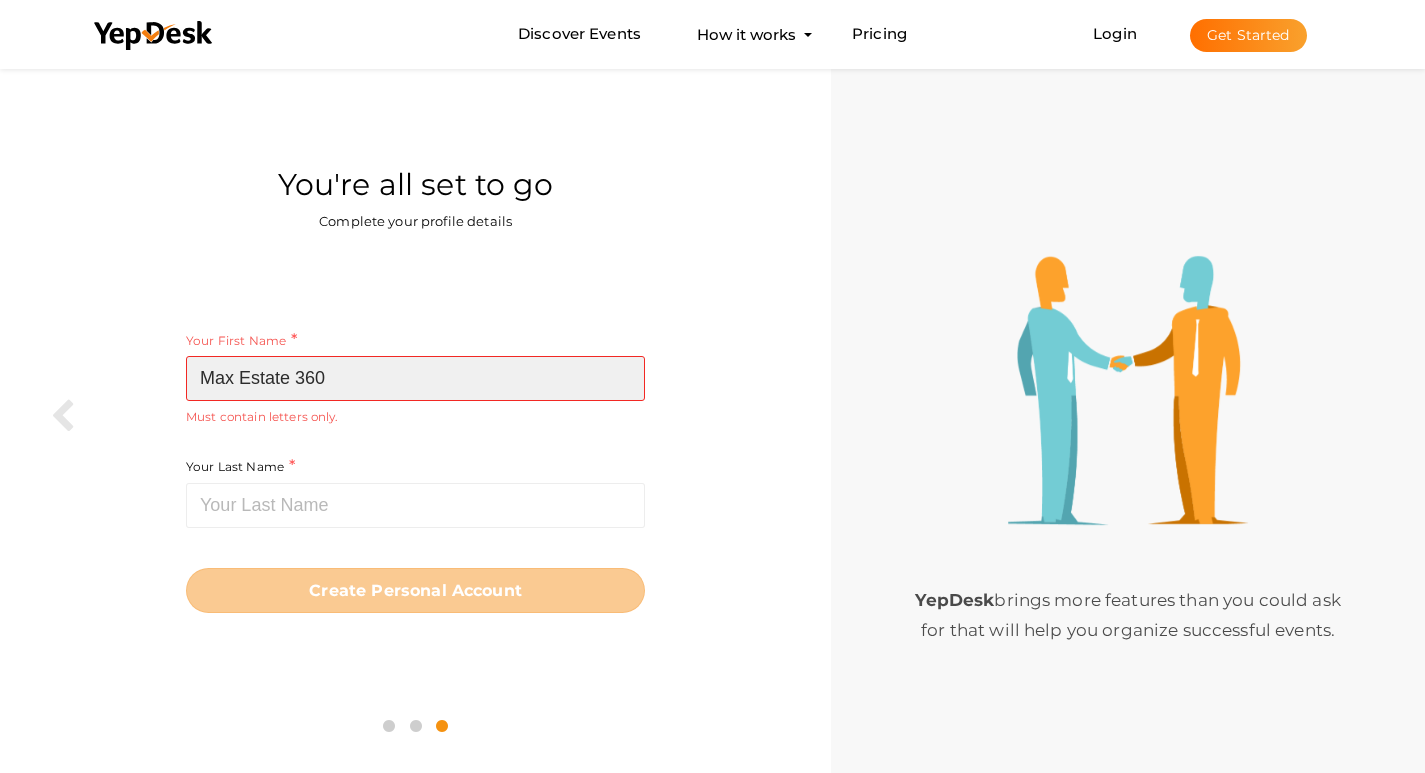 click on "Max Estate 360" at bounding box center [415, 378] 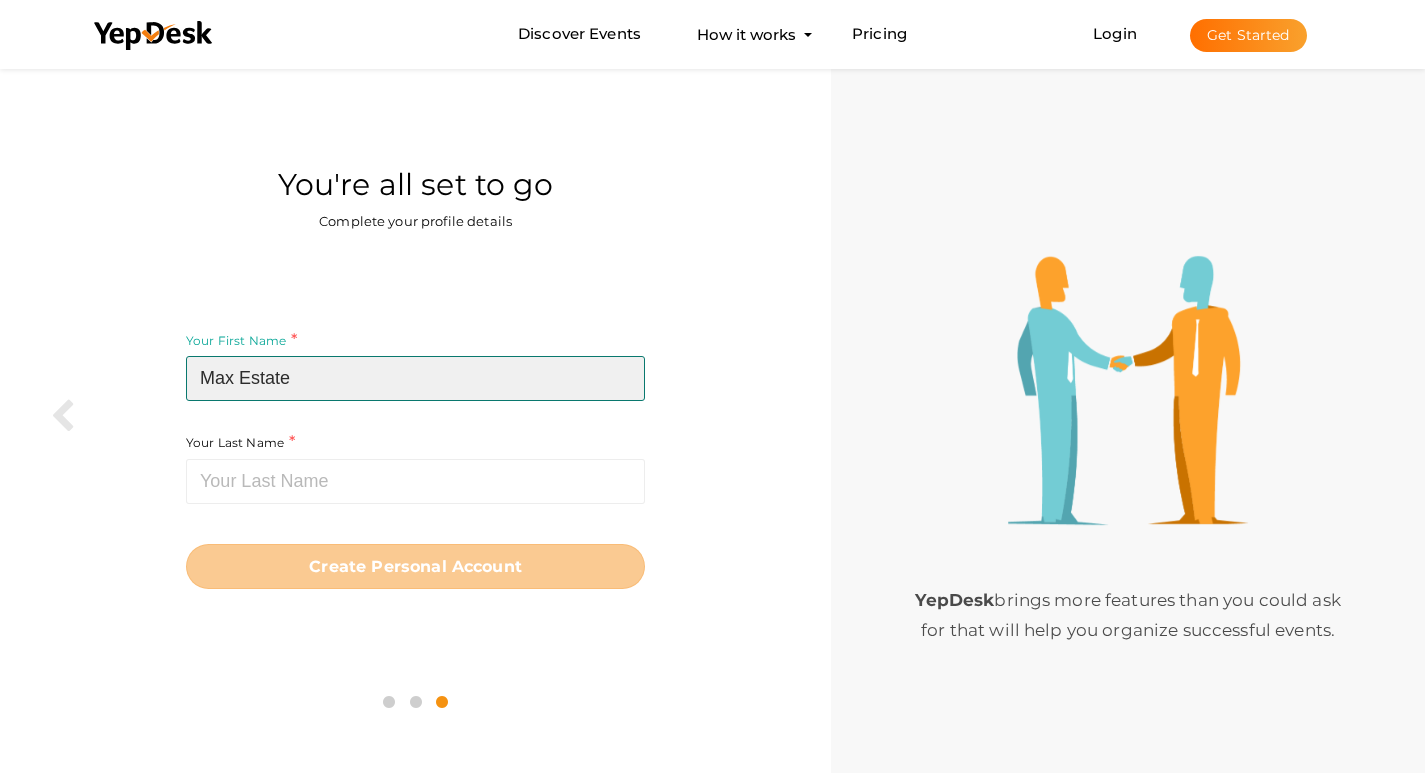 type on "Max Estate" 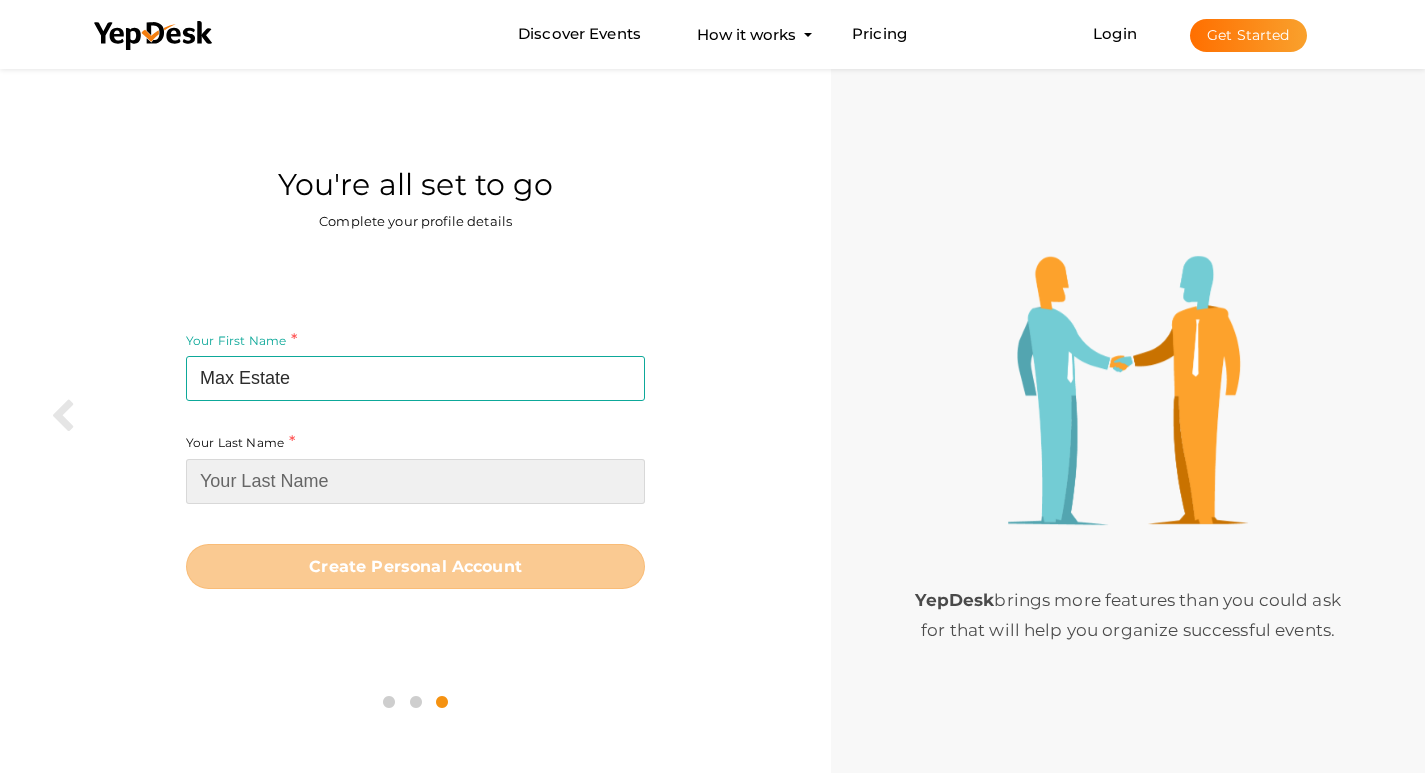 click at bounding box center [415, 481] 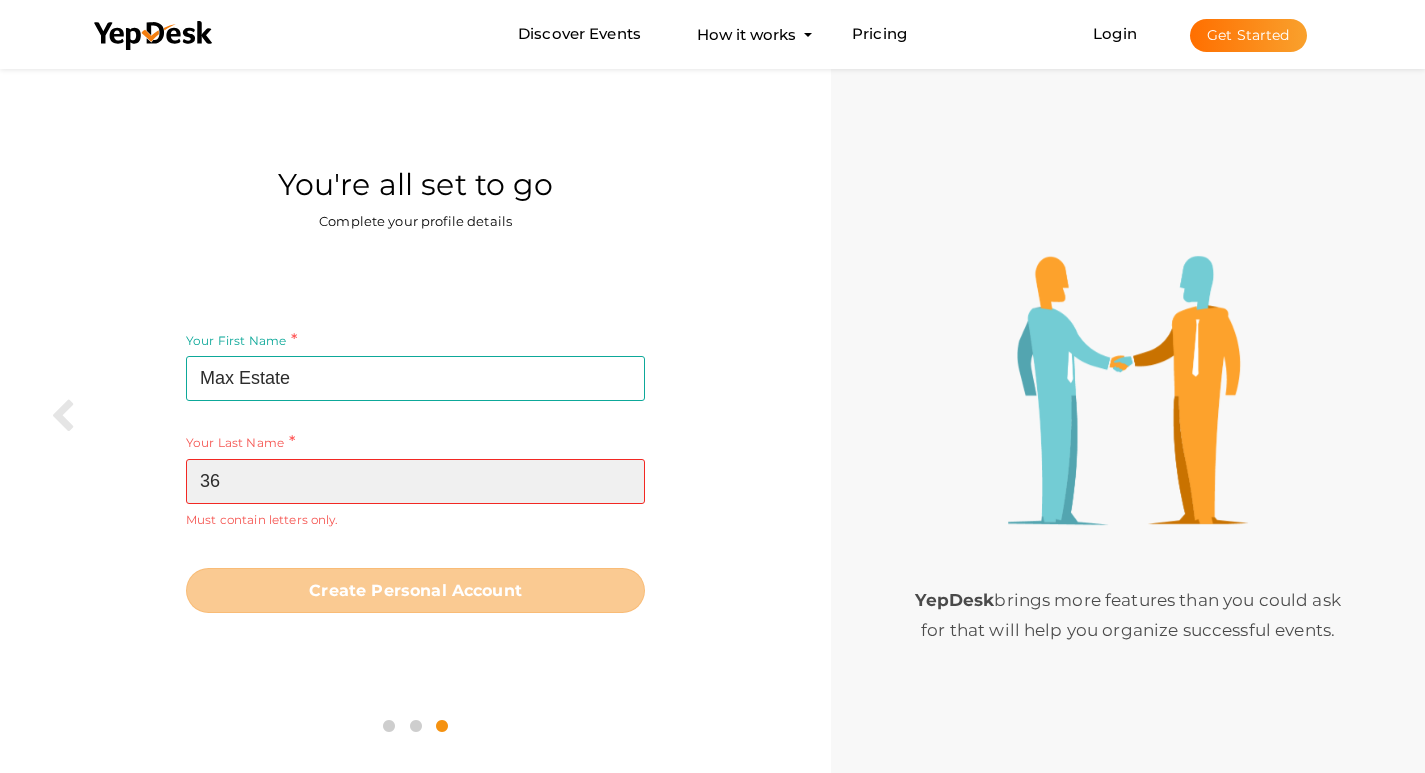 type on "3" 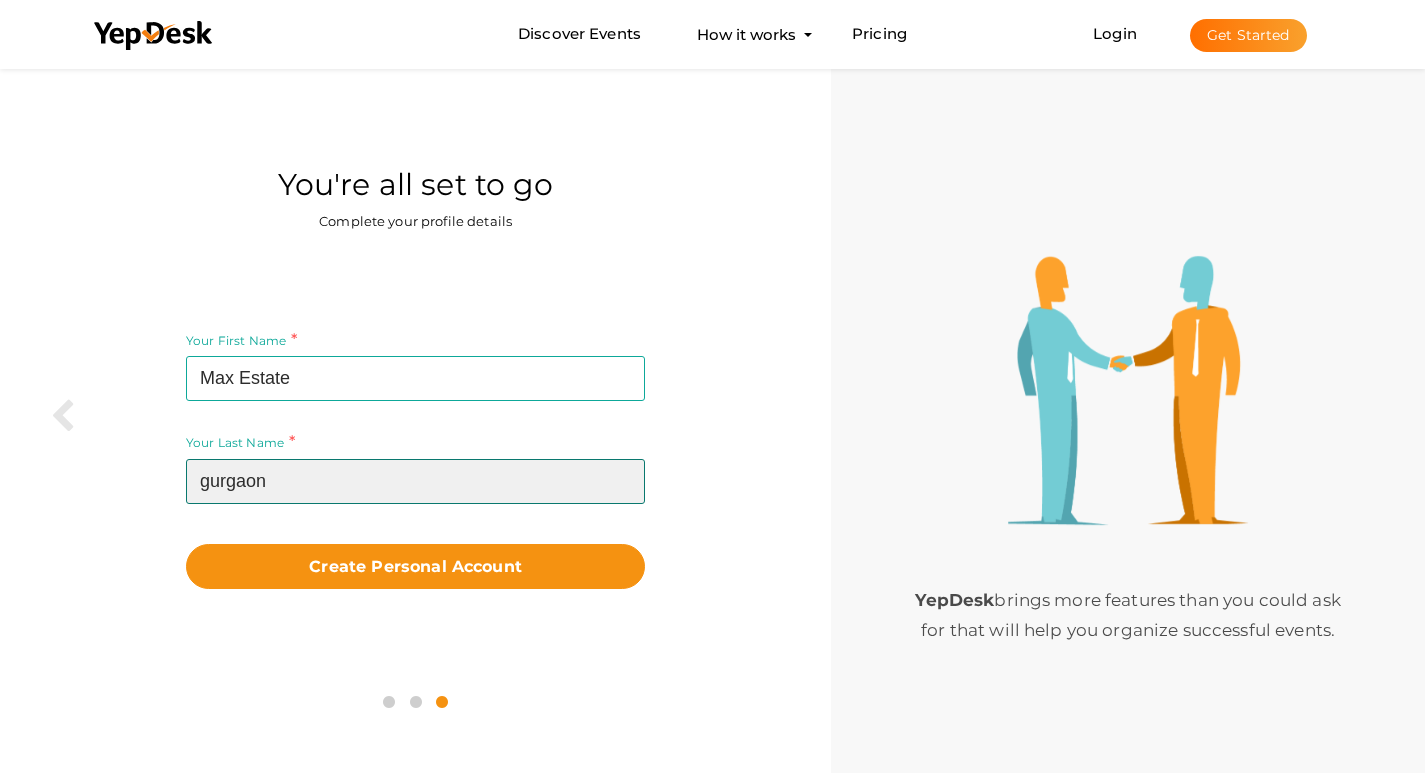 type on "gurgaon" 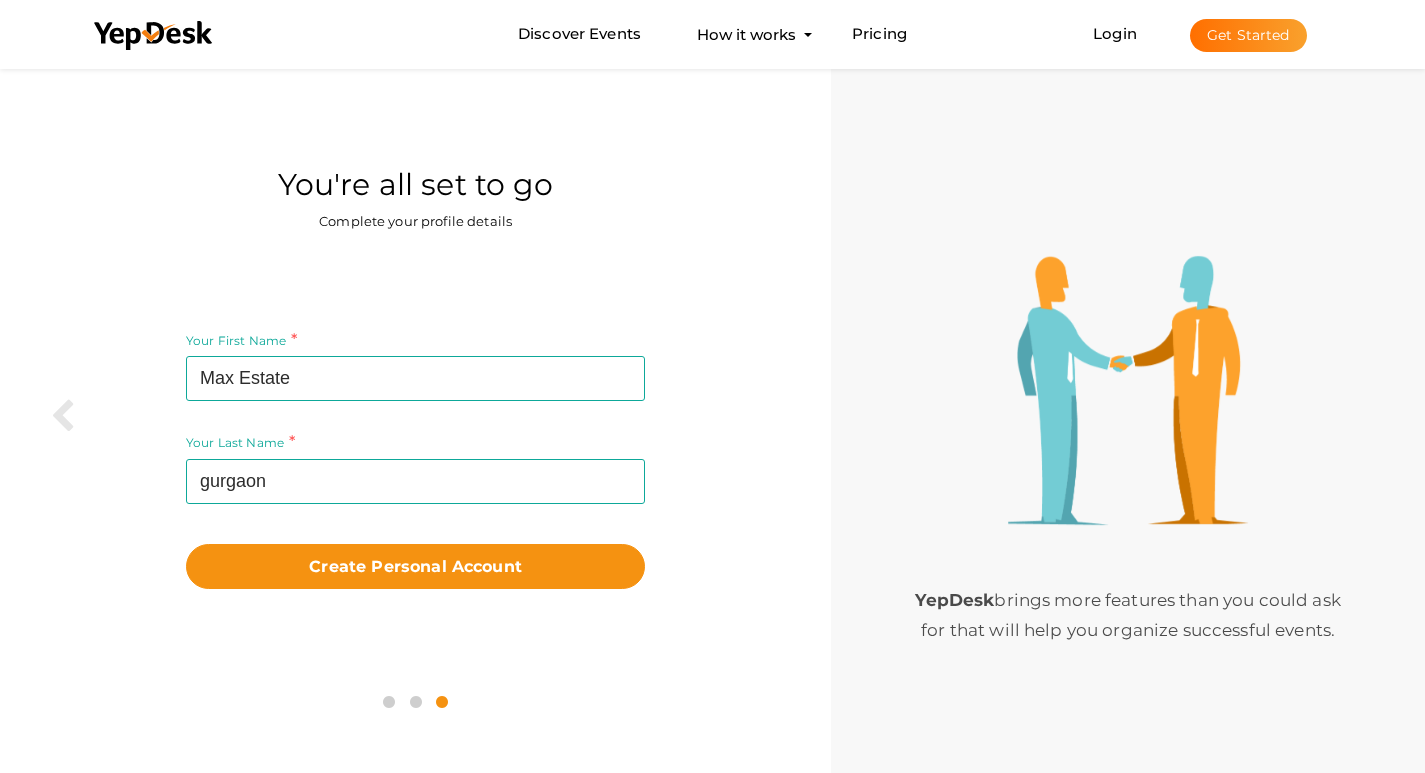 click on "Your
First Name    Max Estate   Required.
Must
contain letters only.
Must be between 2 and 20 characters.
Your
Last Name   gurgaon   Required.
Must
contain letters only.
Must be between 1 and 20 characters.
Create
Personal Account
Sign up
Back" at bounding box center (415, 458) 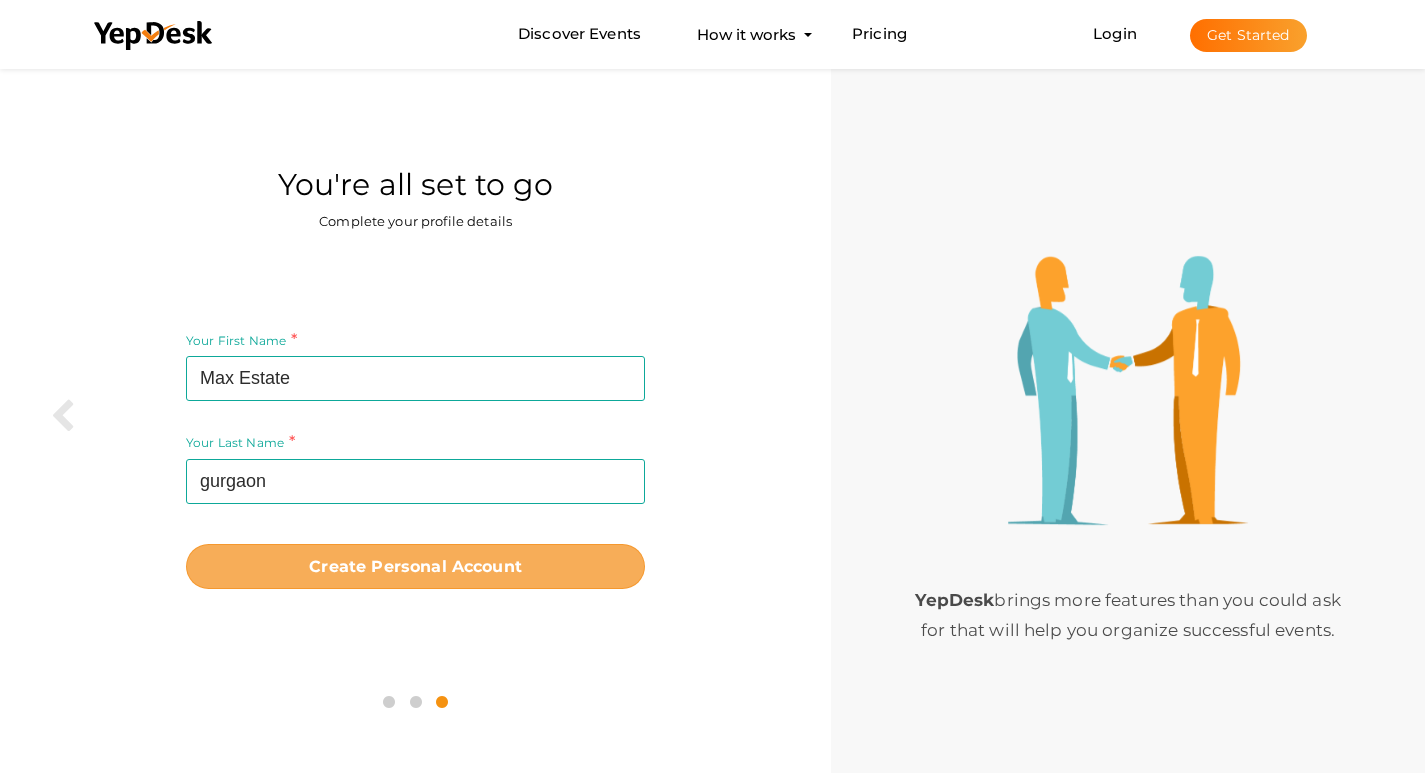 click on "Create
Personal Account" at bounding box center [415, 566] 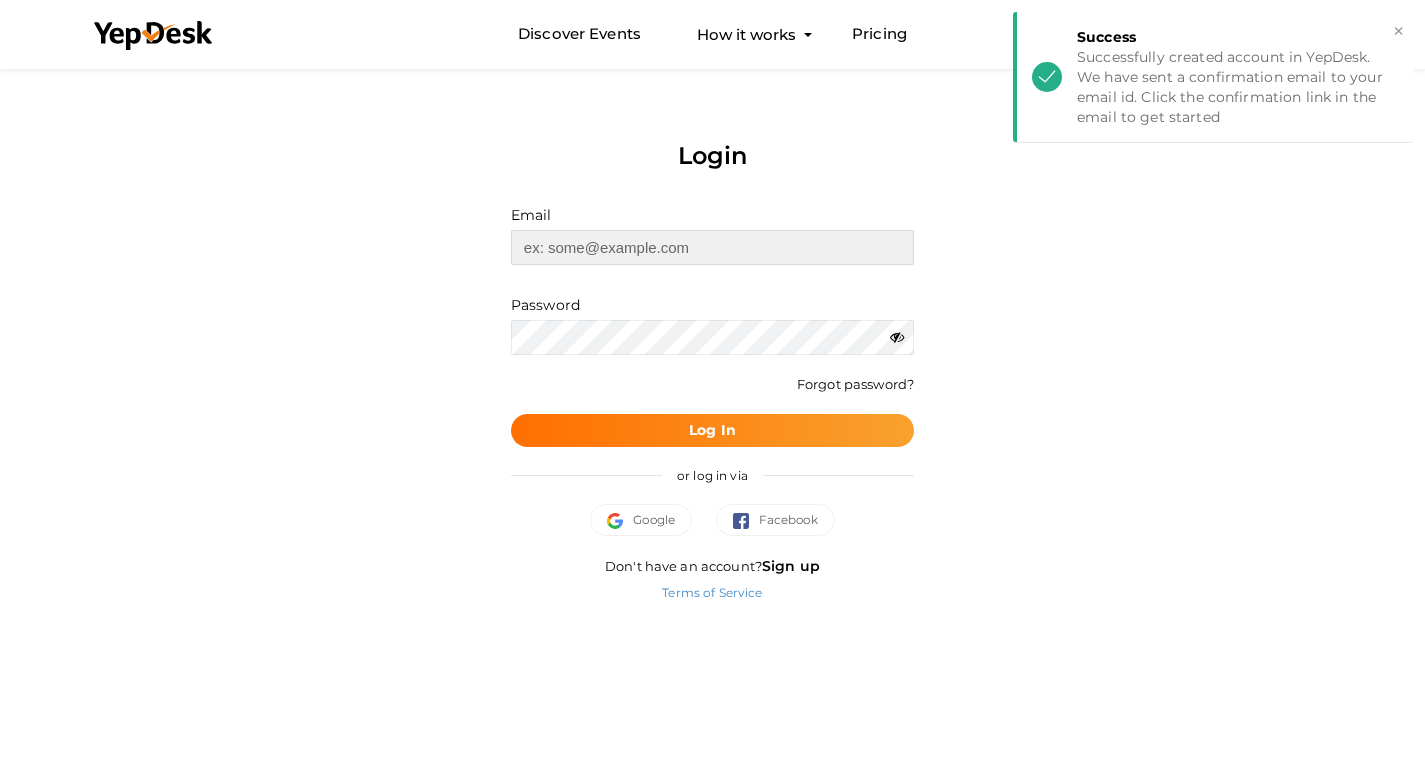 type on "[EMAIL_ADDRESS][DOMAIN_NAME]" 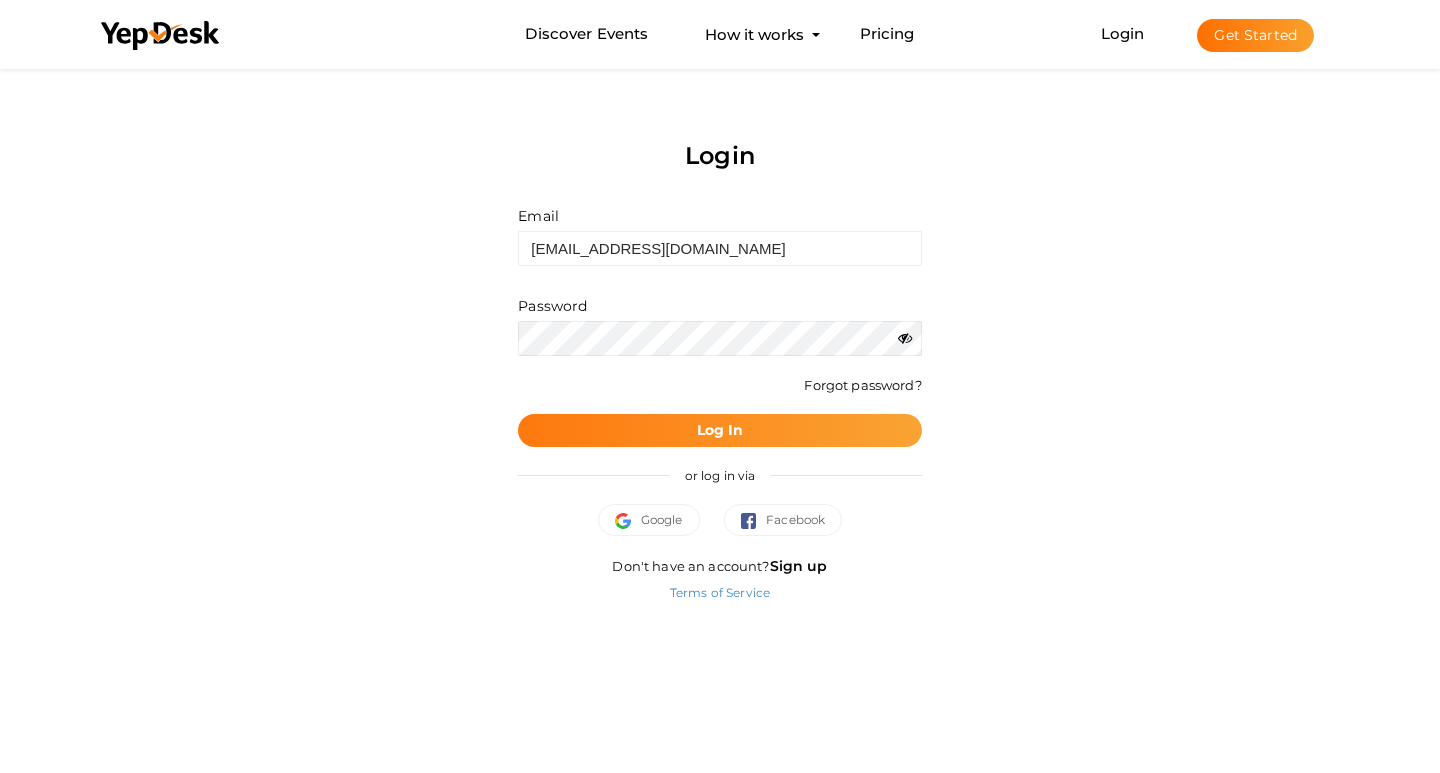 click on "Log In" at bounding box center [720, 430] 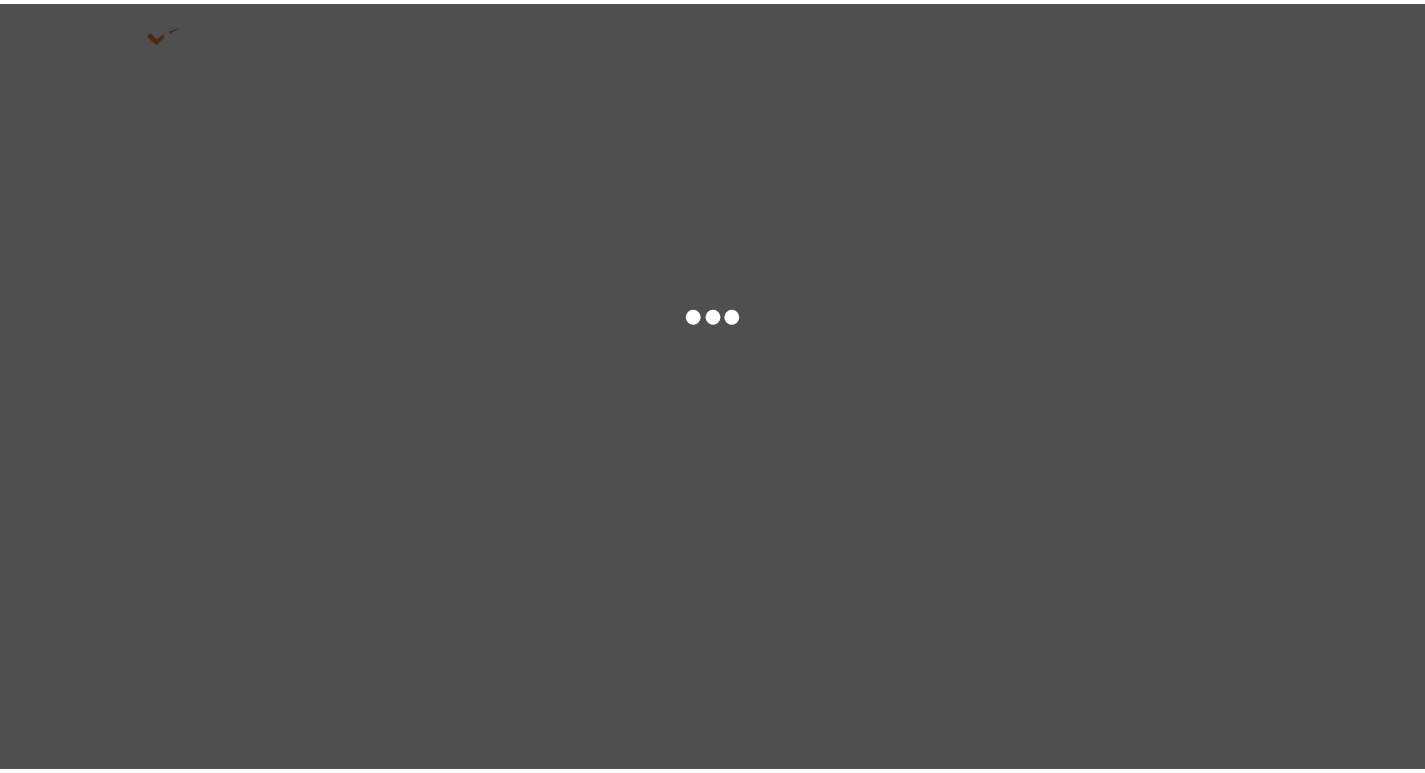 scroll, scrollTop: 0, scrollLeft: 0, axis: both 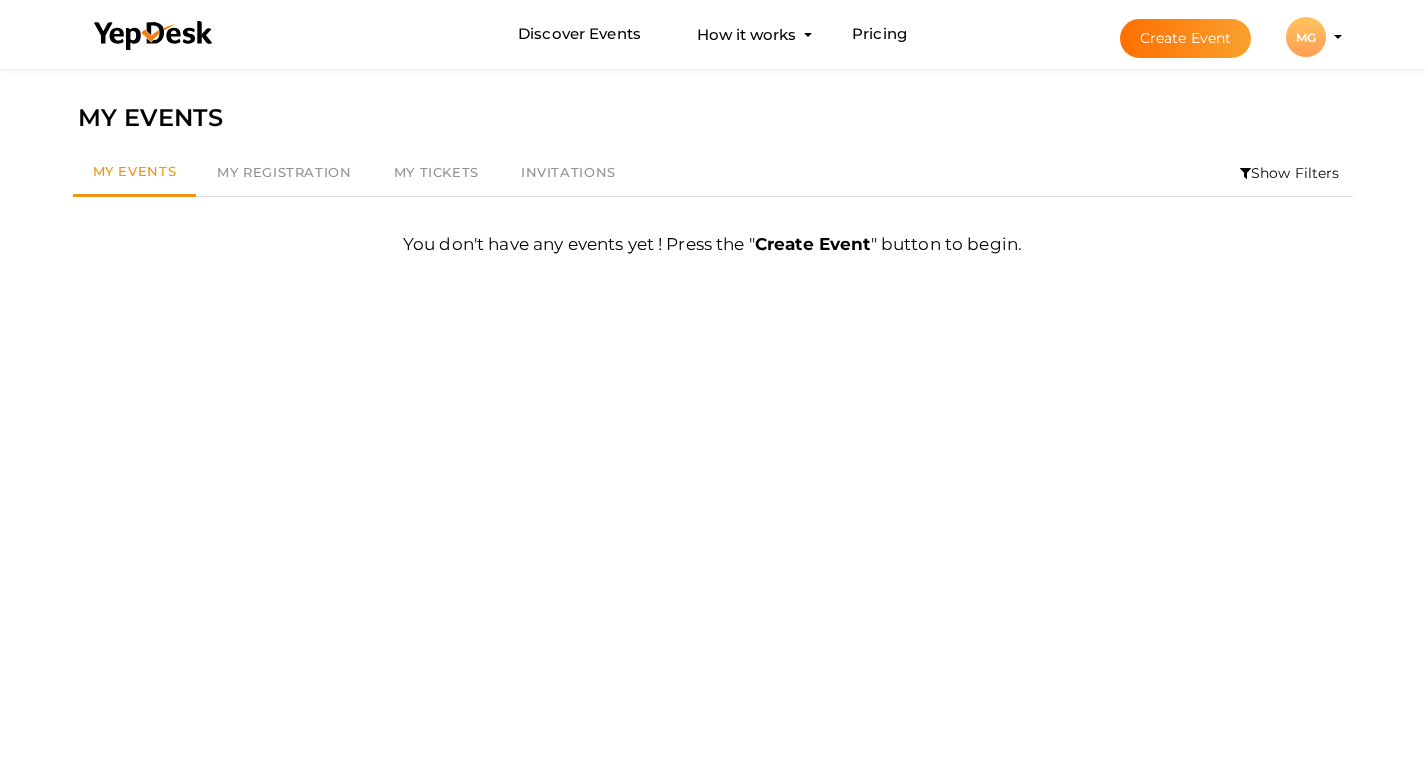 click on "MG" at bounding box center [1306, 37] 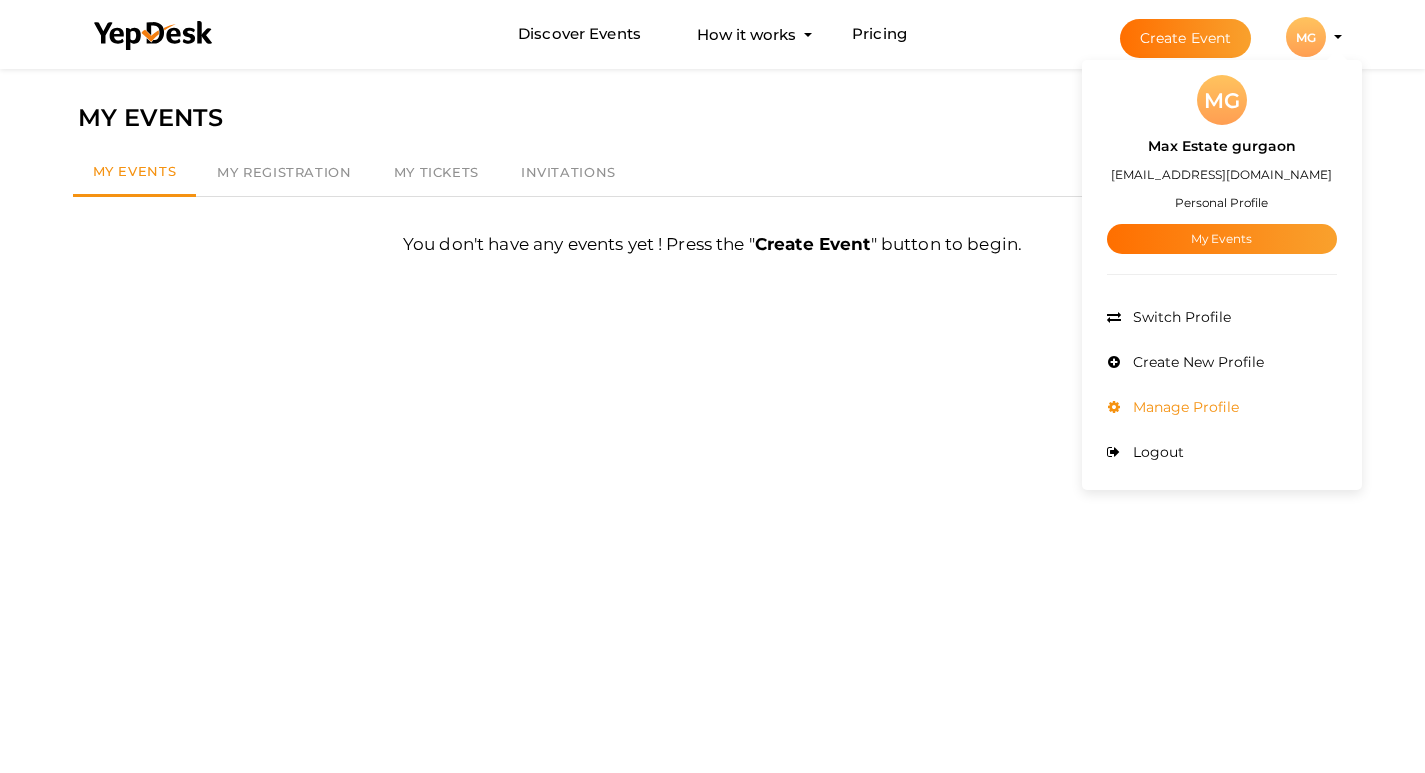 click on "Manage Profile" at bounding box center [1183, 407] 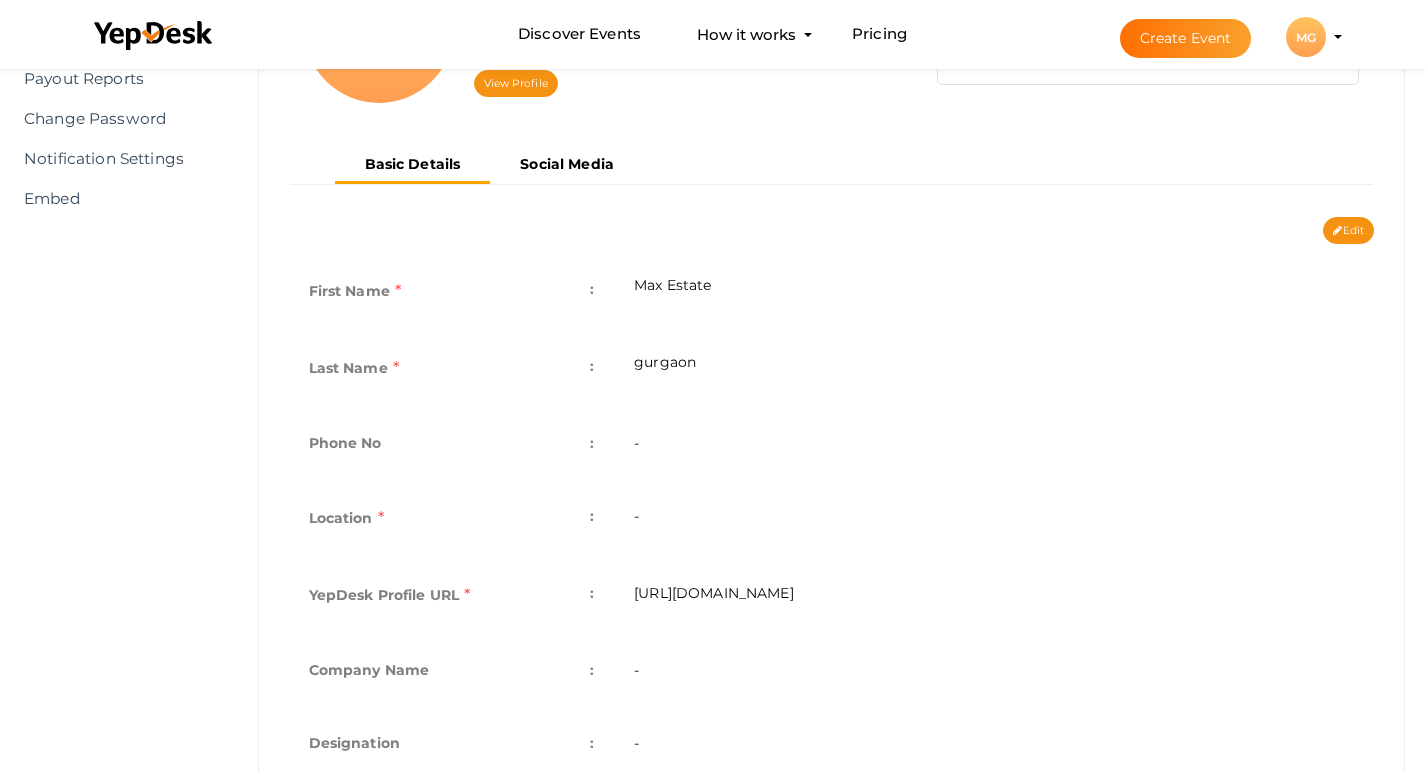 scroll, scrollTop: 300, scrollLeft: 0, axis: vertical 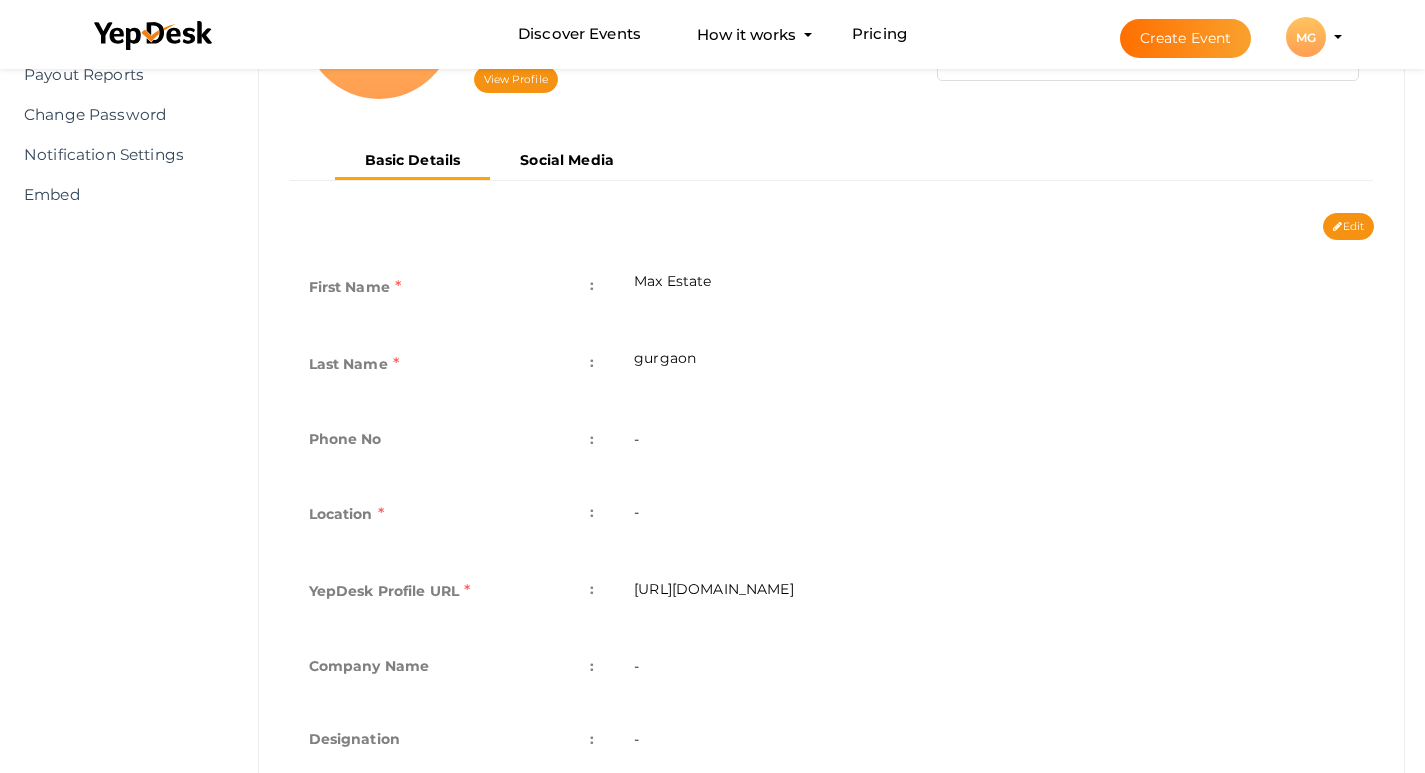 click on "-" at bounding box center [994, 516] 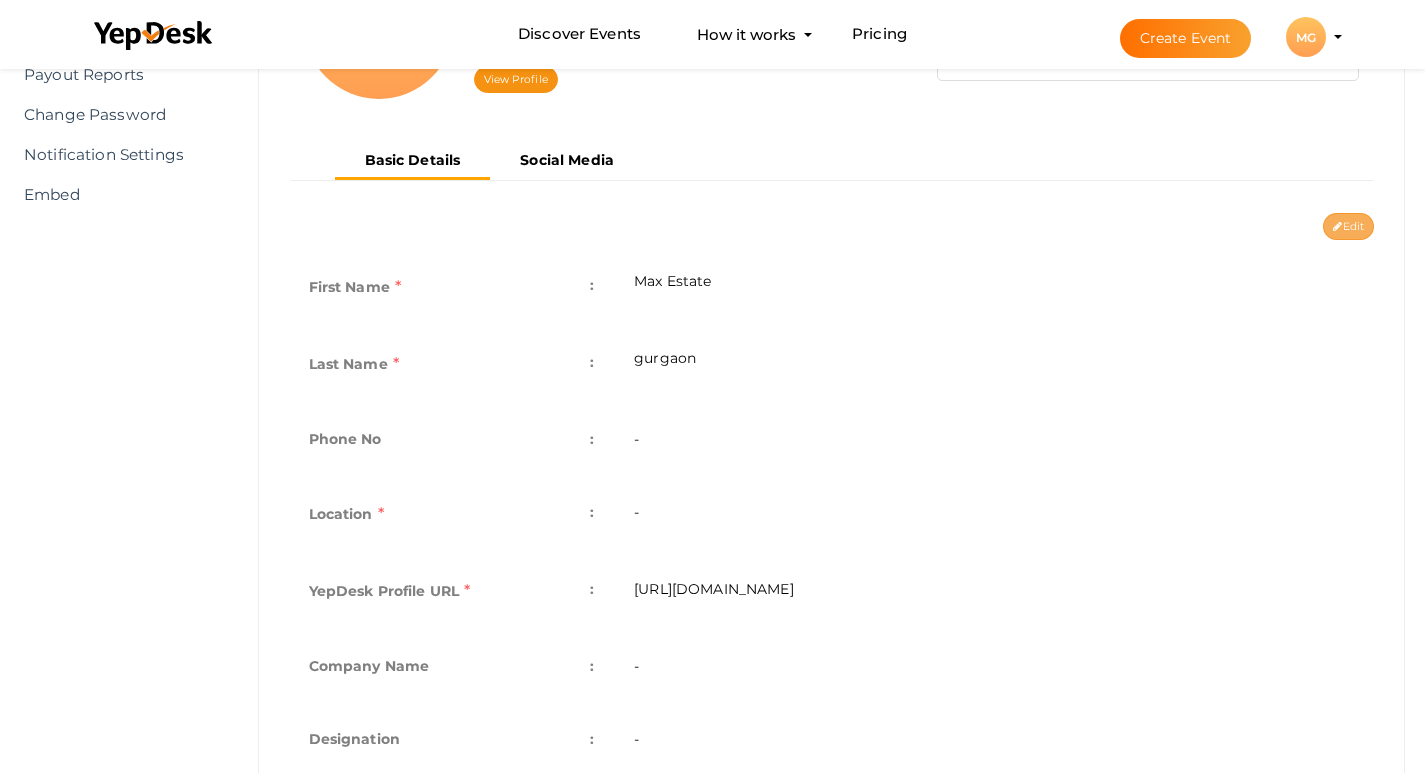 click on "Edit" at bounding box center (1348, 226) 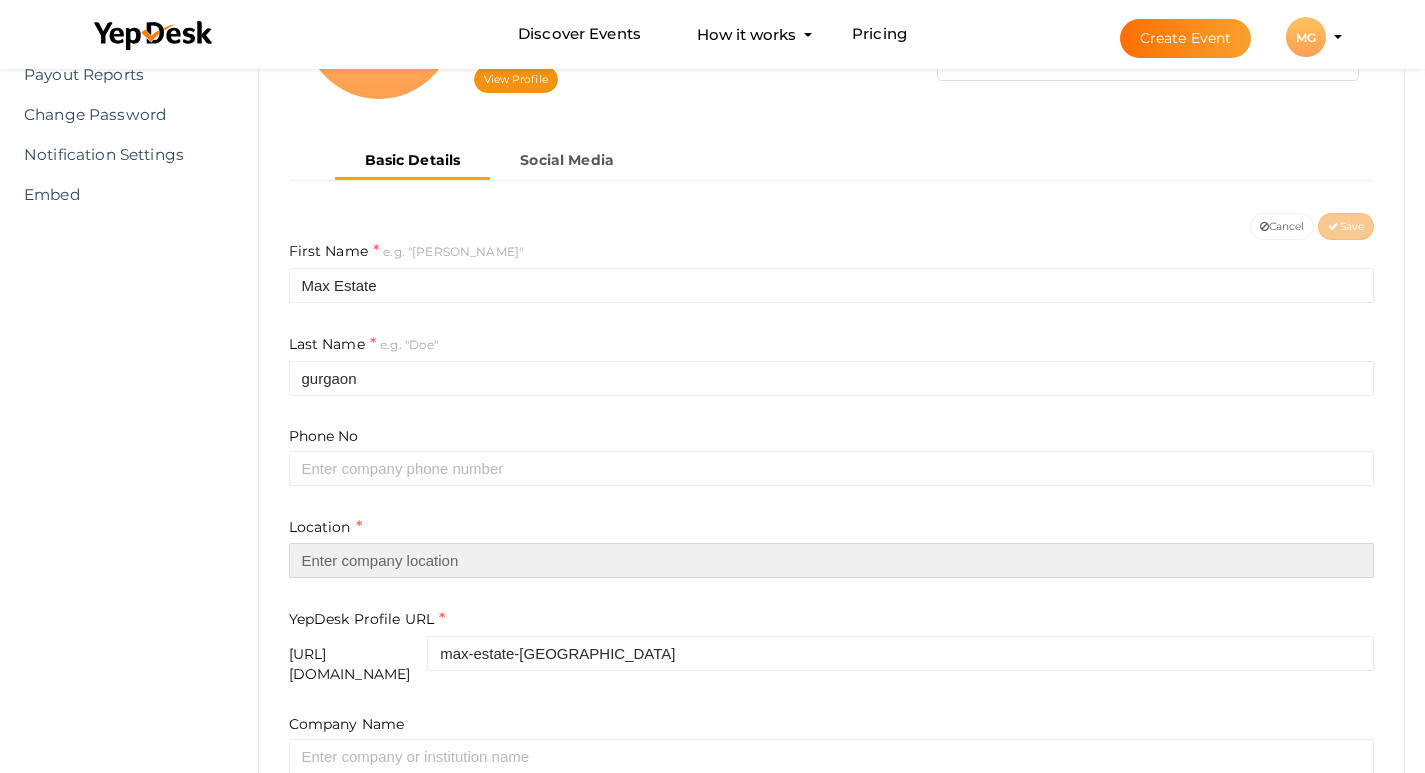 click at bounding box center (832, 560) 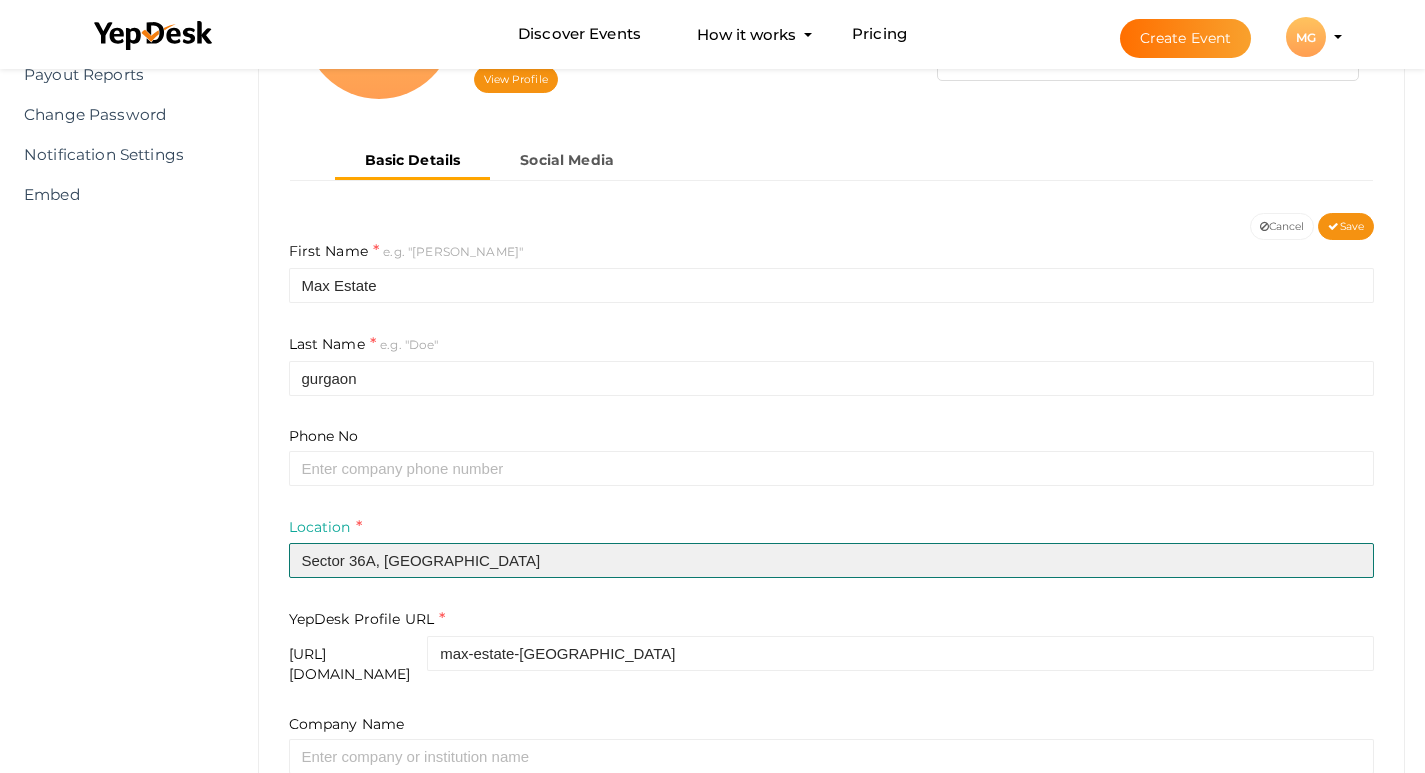 type on "Sector 36A, [GEOGRAPHIC_DATA]" 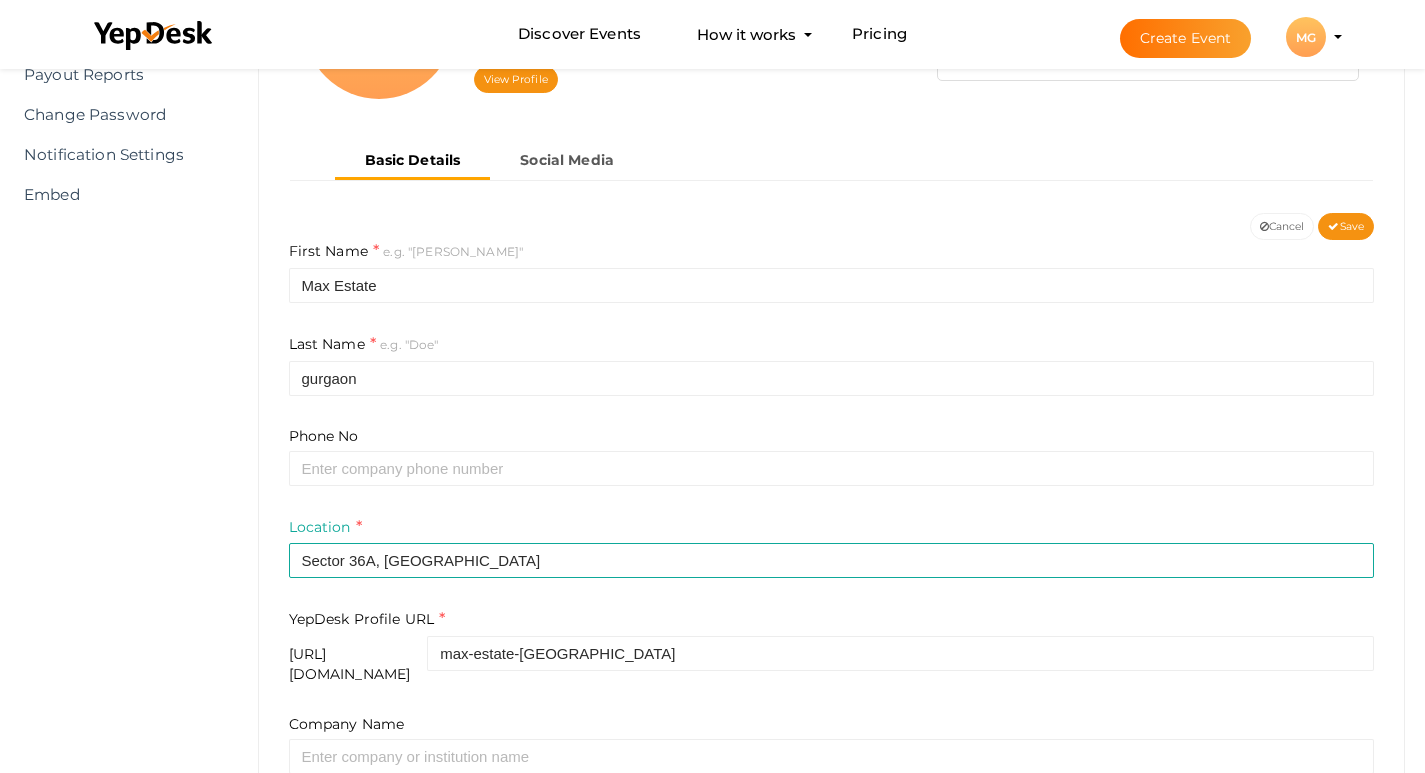 click on "First Name
e.g. "John"
Max Estate
Last Name
e.g. "Doe"
gurgaon
Phone No
Location
Sector 36A, Gurgaon
YepDesk Profile URL
https://www.yepdesk.com/profile/
max-estate-gurgaon
Company Name
Designation
Bio" at bounding box center [832, 609] 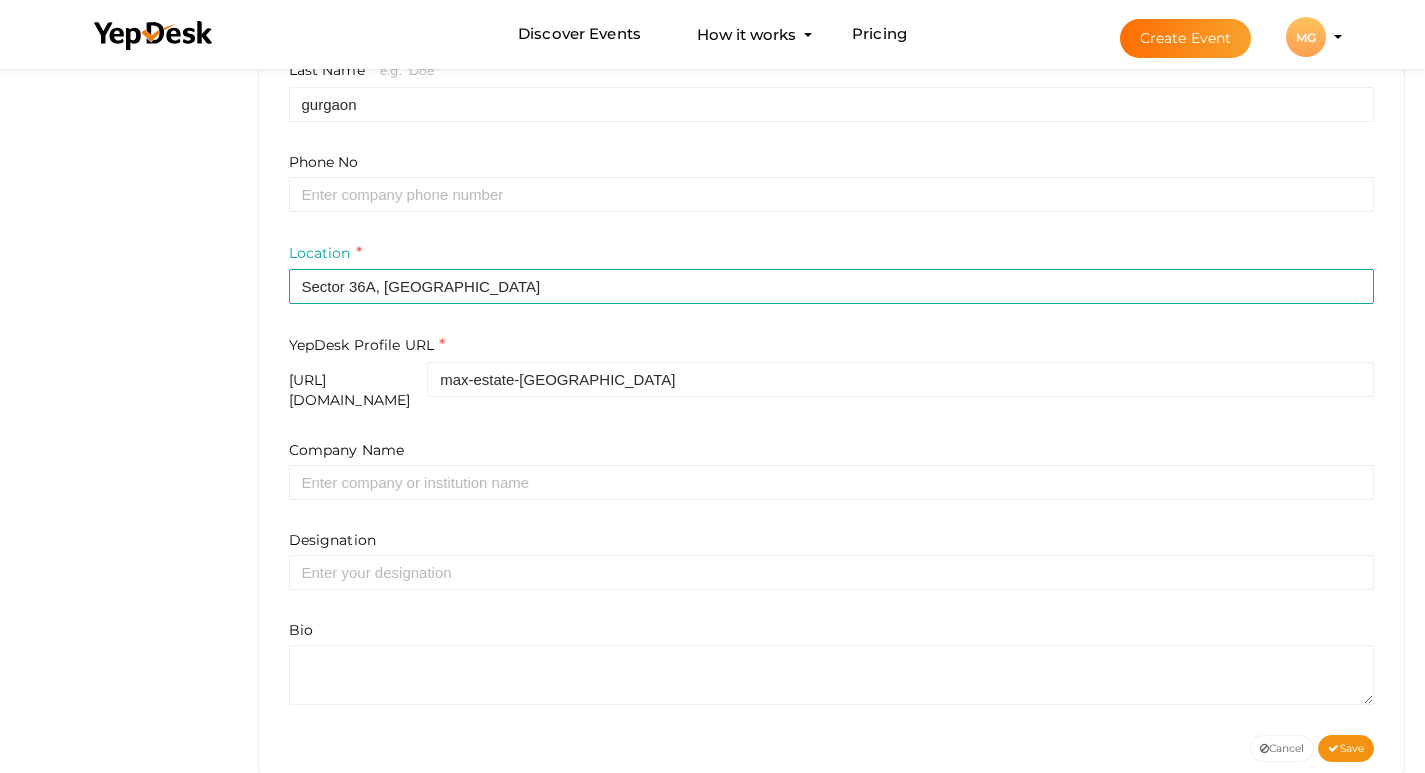 scroll, scrollTop: 600, scrollLeft: 0, axis: vertical 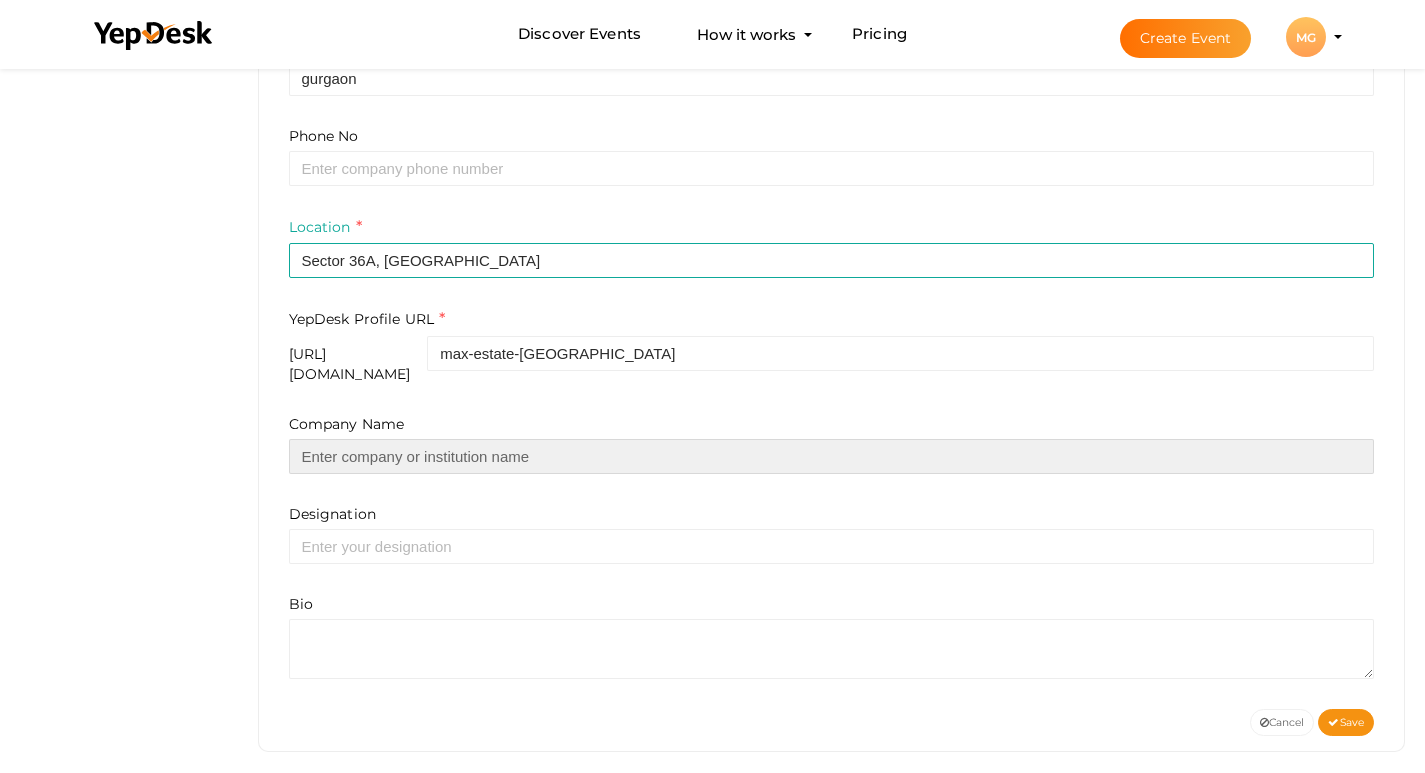 click at bounding box center [832, 456] 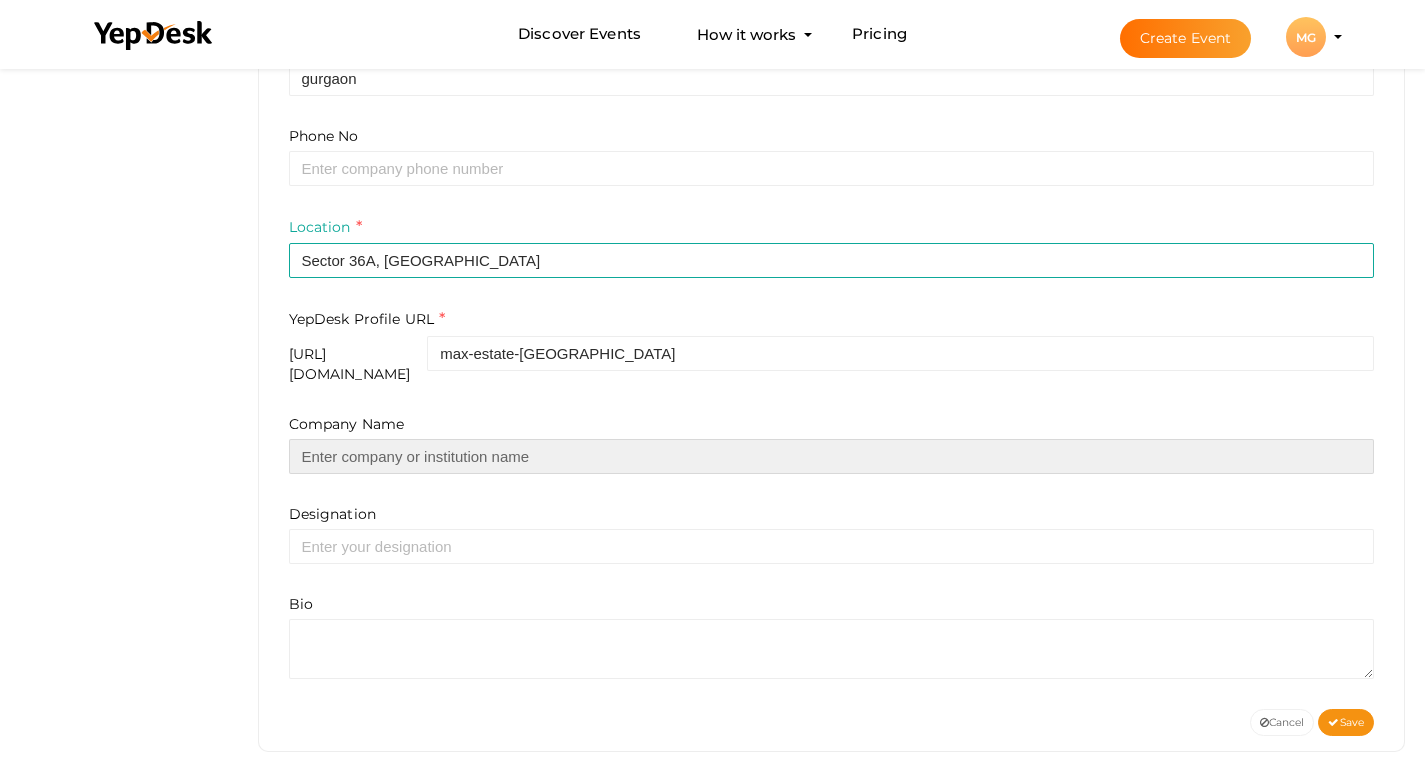 paste on "Max Estate 360" 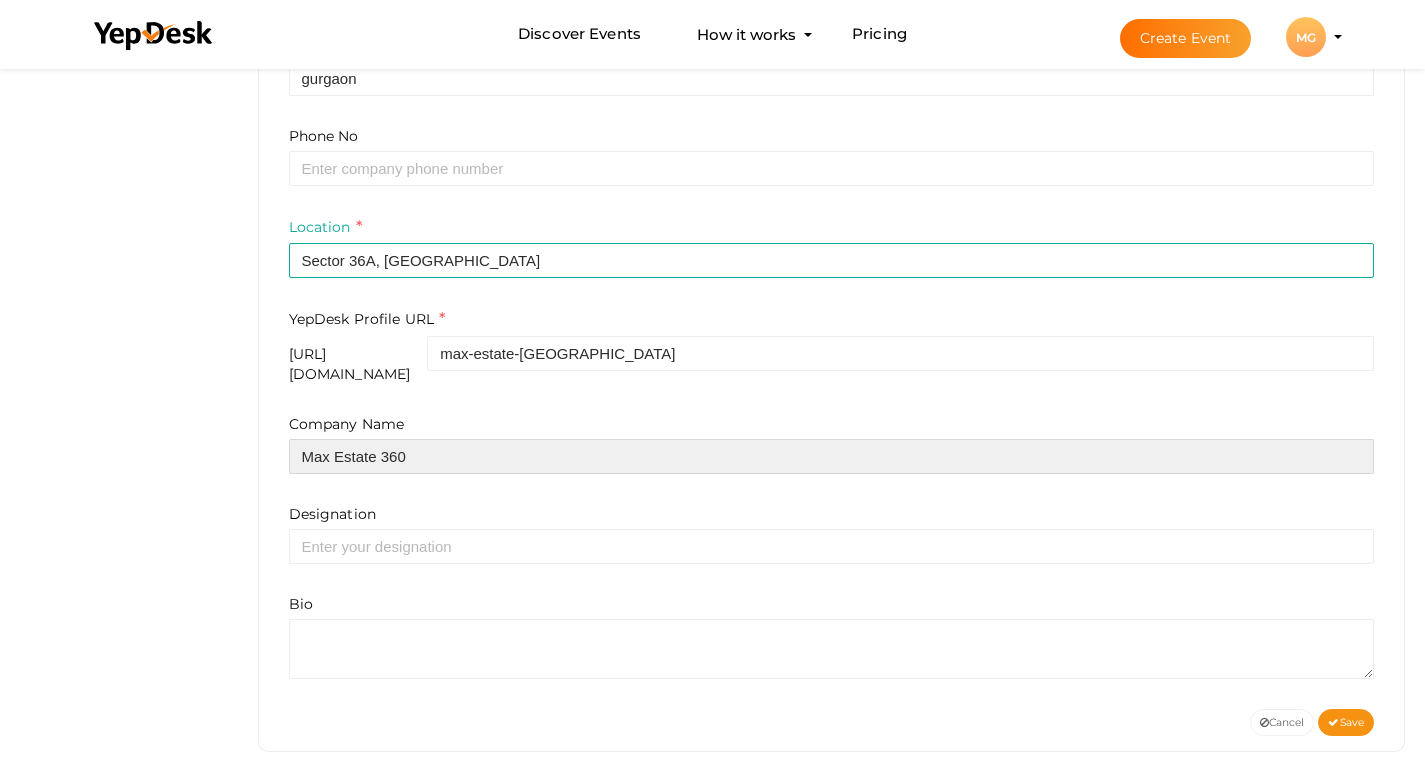 scroll, scrollTop: 606, scrollLeft: 0, axis: vertical 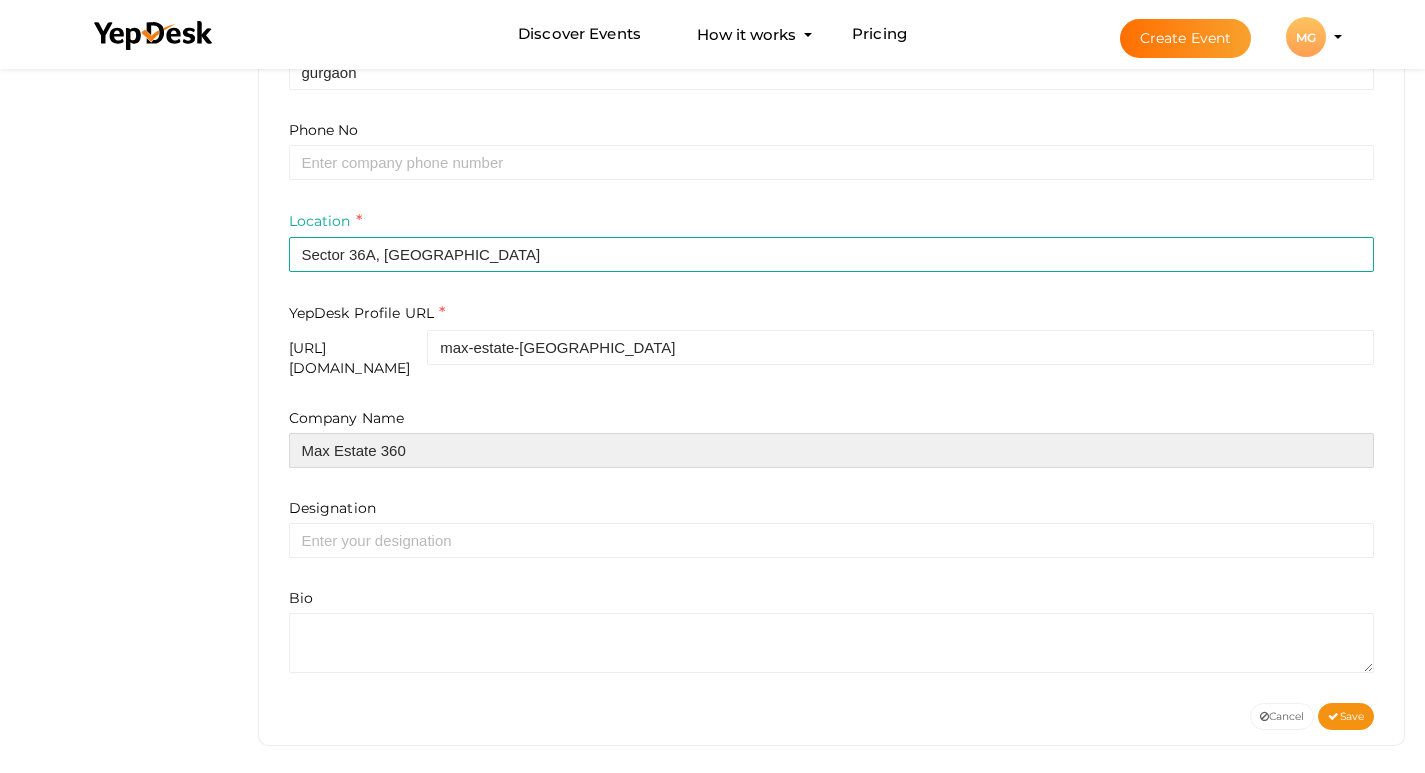 type on "Max Estate 360" 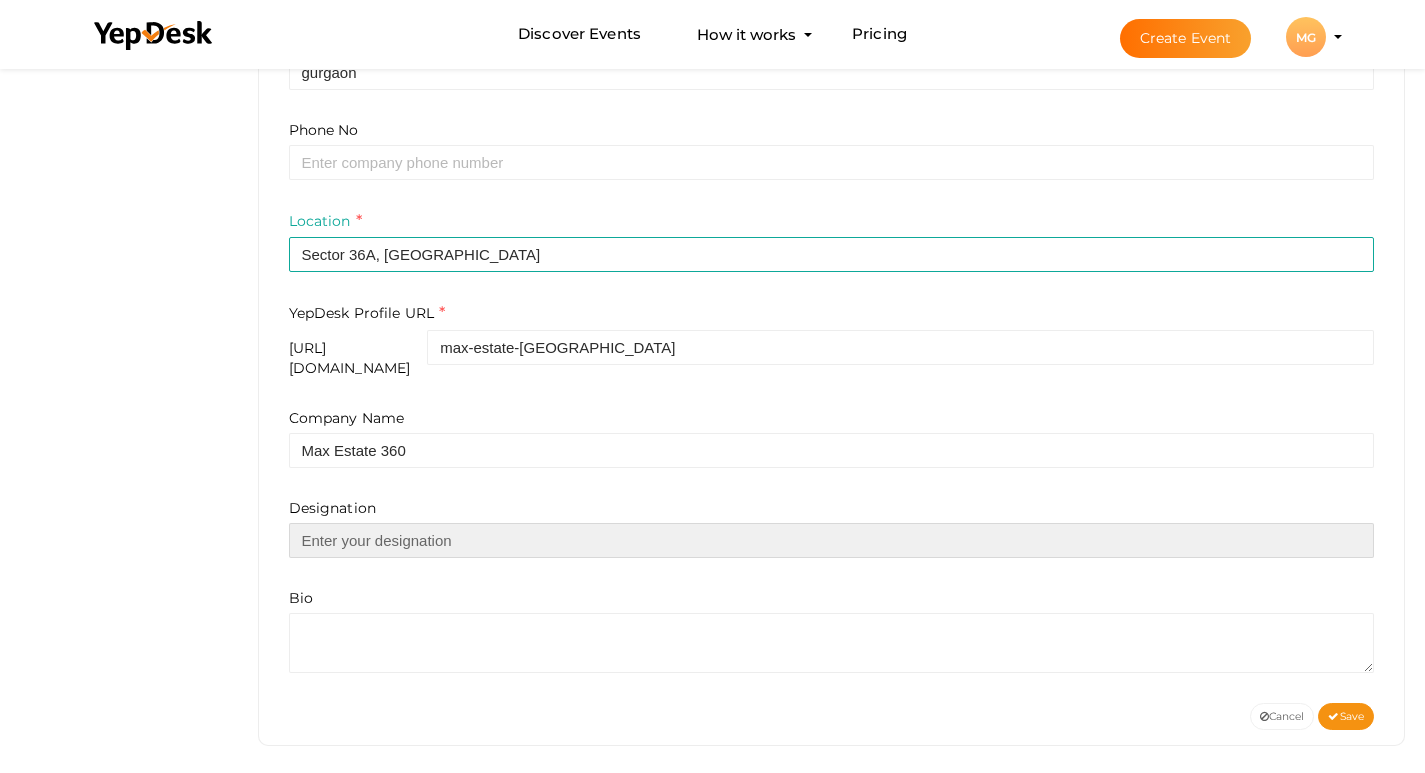 click at bounding box center (832, 540) 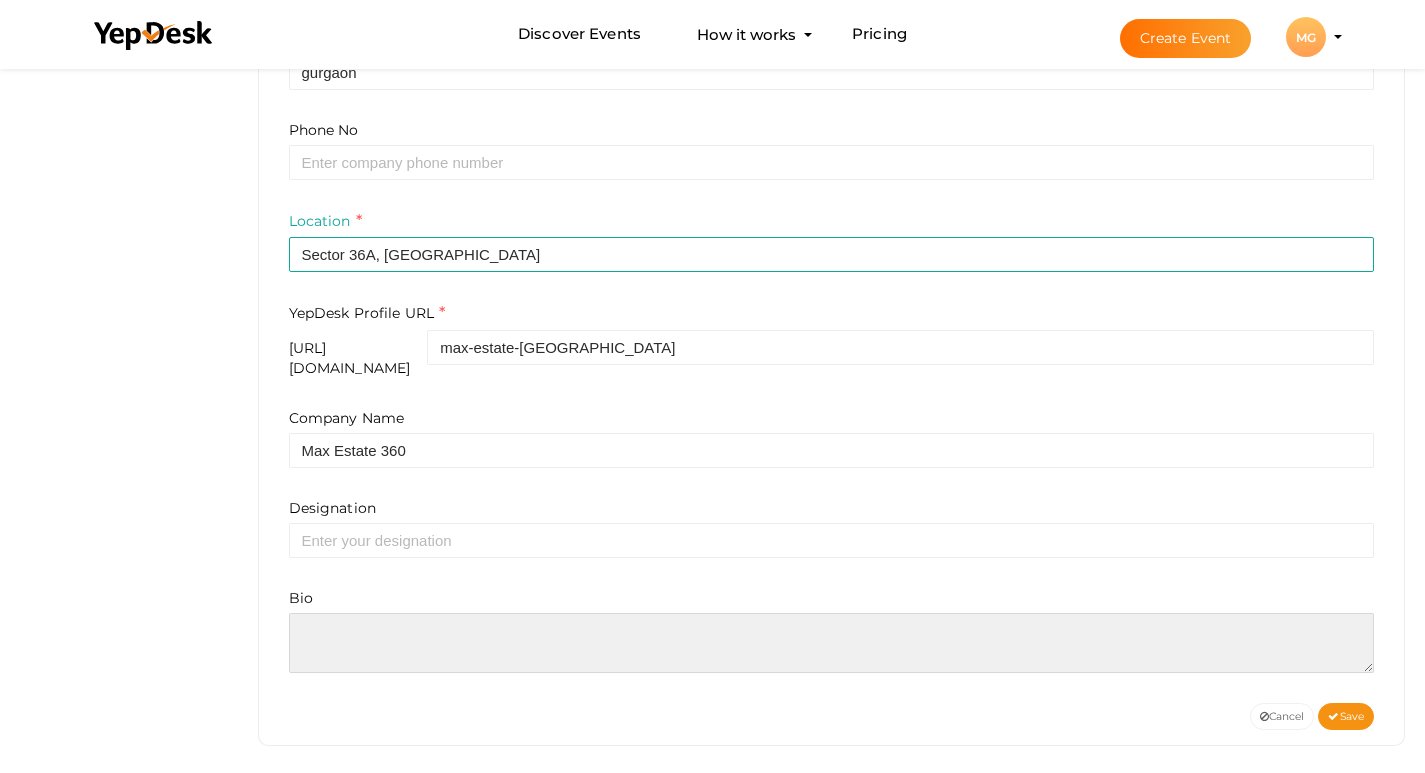 click at bounding box center (832, 643) 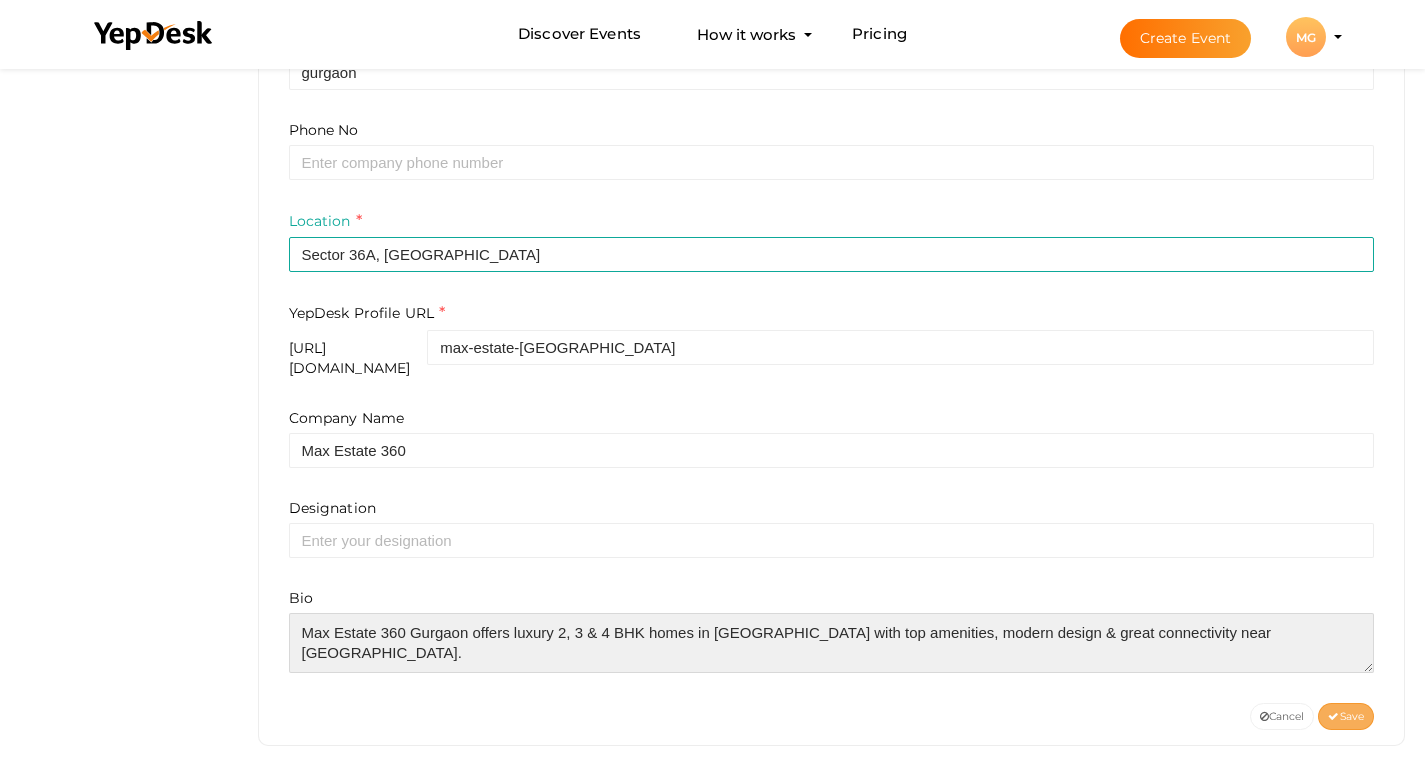 type on "Max Estate 360 Gurgaon offers luxury 2, 3 & 4 BHK homes in Sector 36A with top amenities, modern design & great connectivity near Dwarka Expressway." 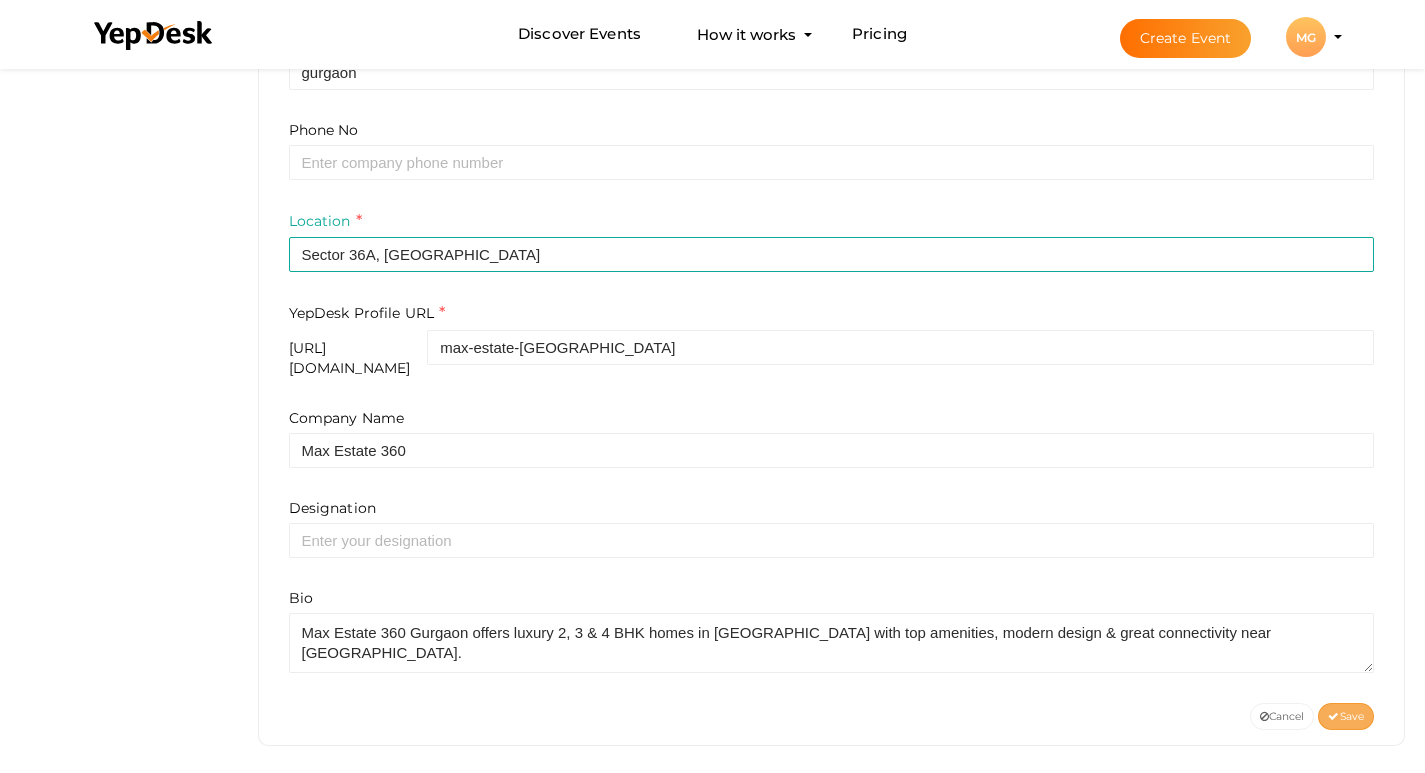 click on "Save" at bounding box center (1346, 716) 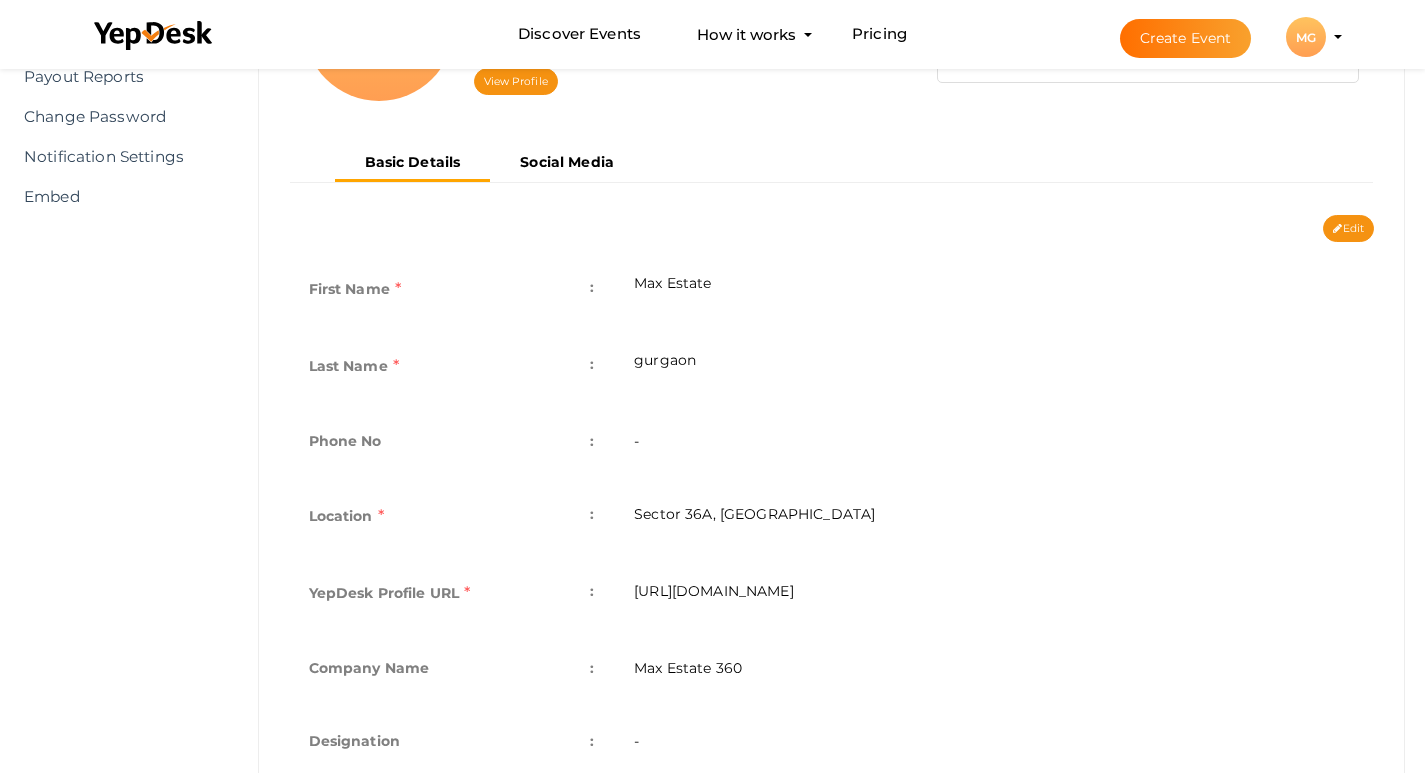 scroll, scrollTop: 178, scrollLeft: 0, axis: vertical 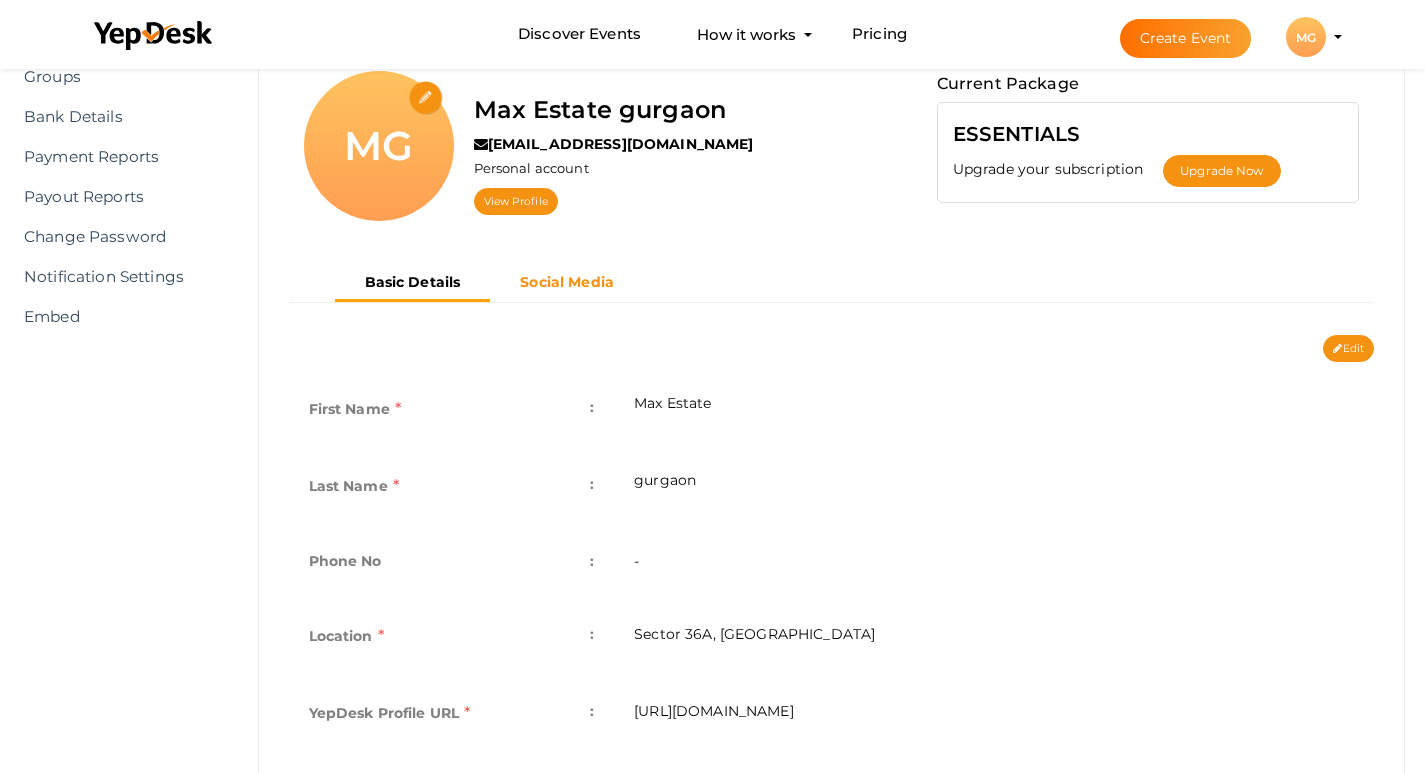 click on "Social Media" at bounding box center [567, 282] 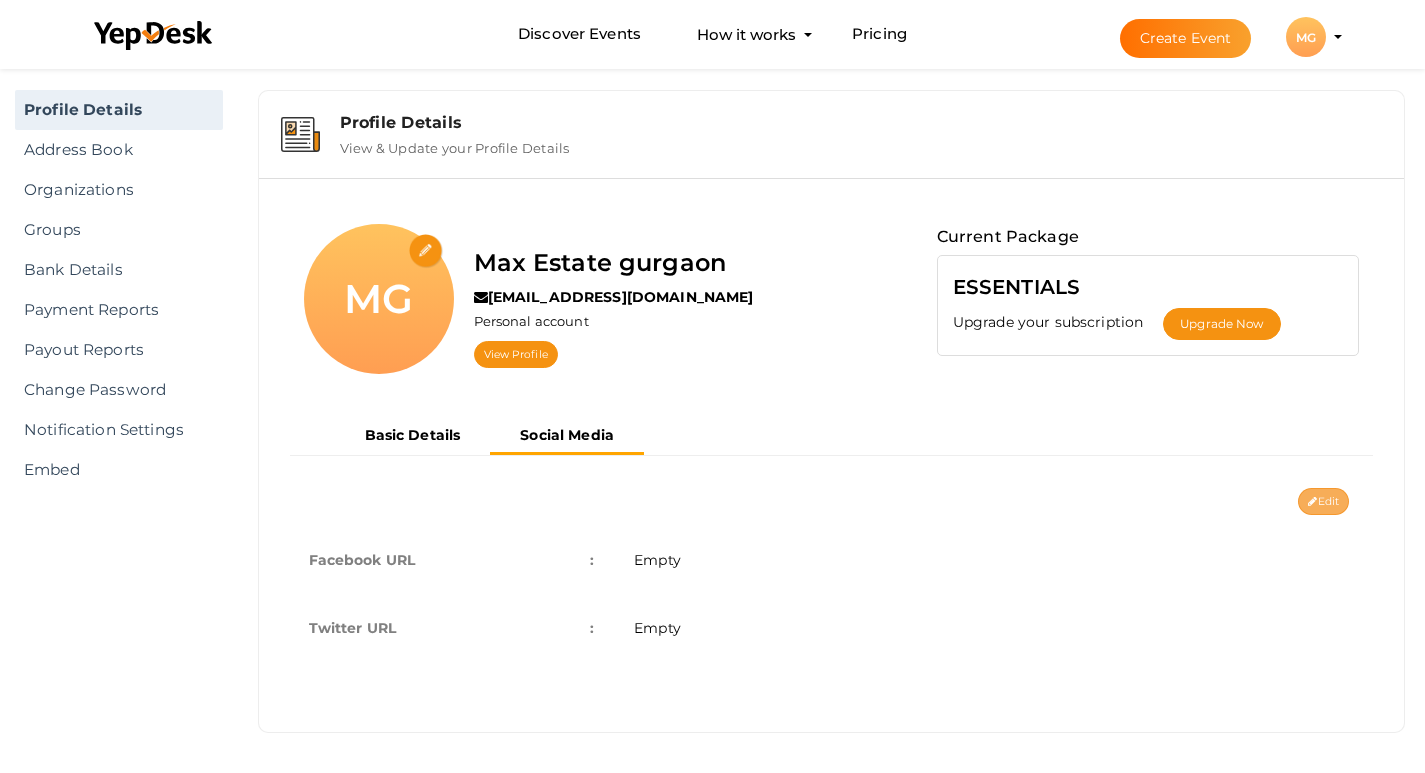 click on "Edit" at bounding box center (1323, 501) 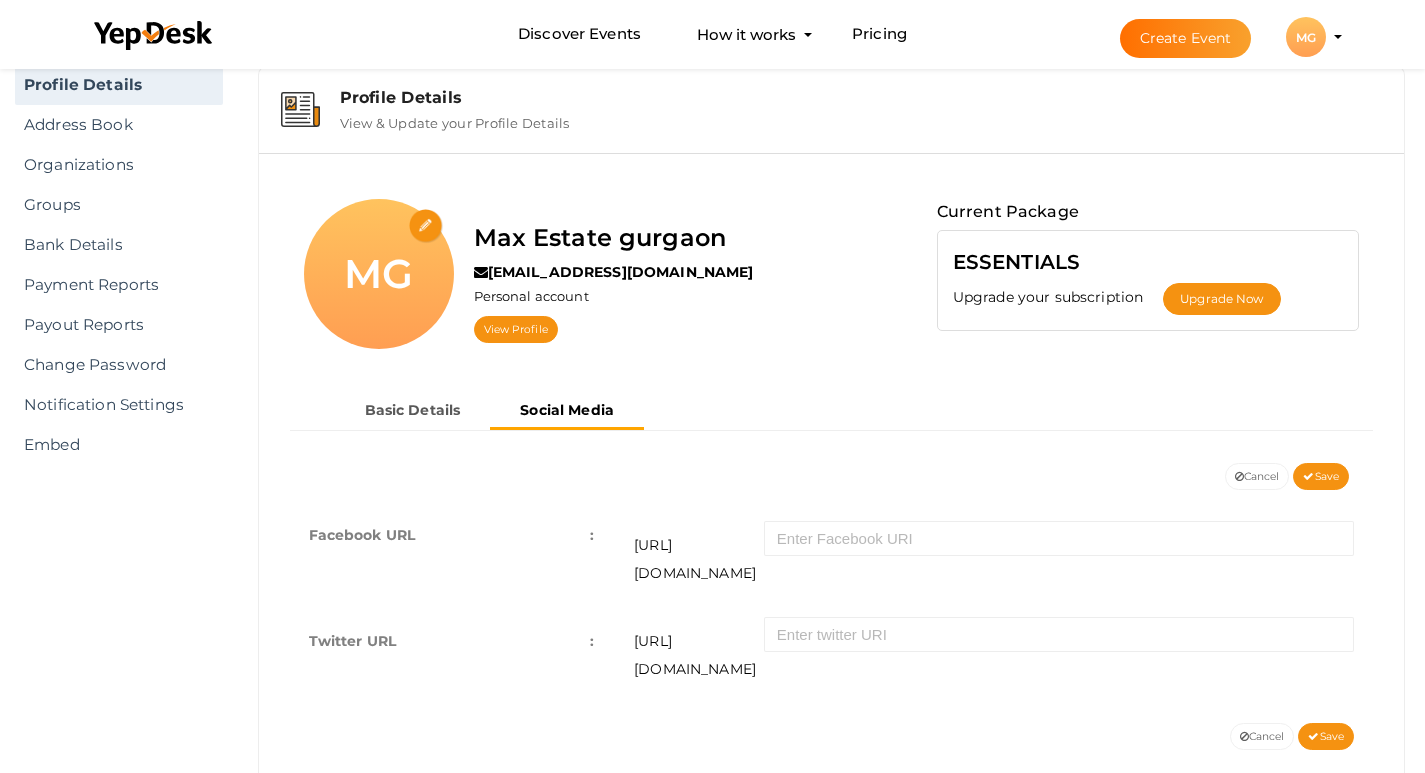 scroll, scrollTop: 62, scrollLeft: 0, axis: vertical 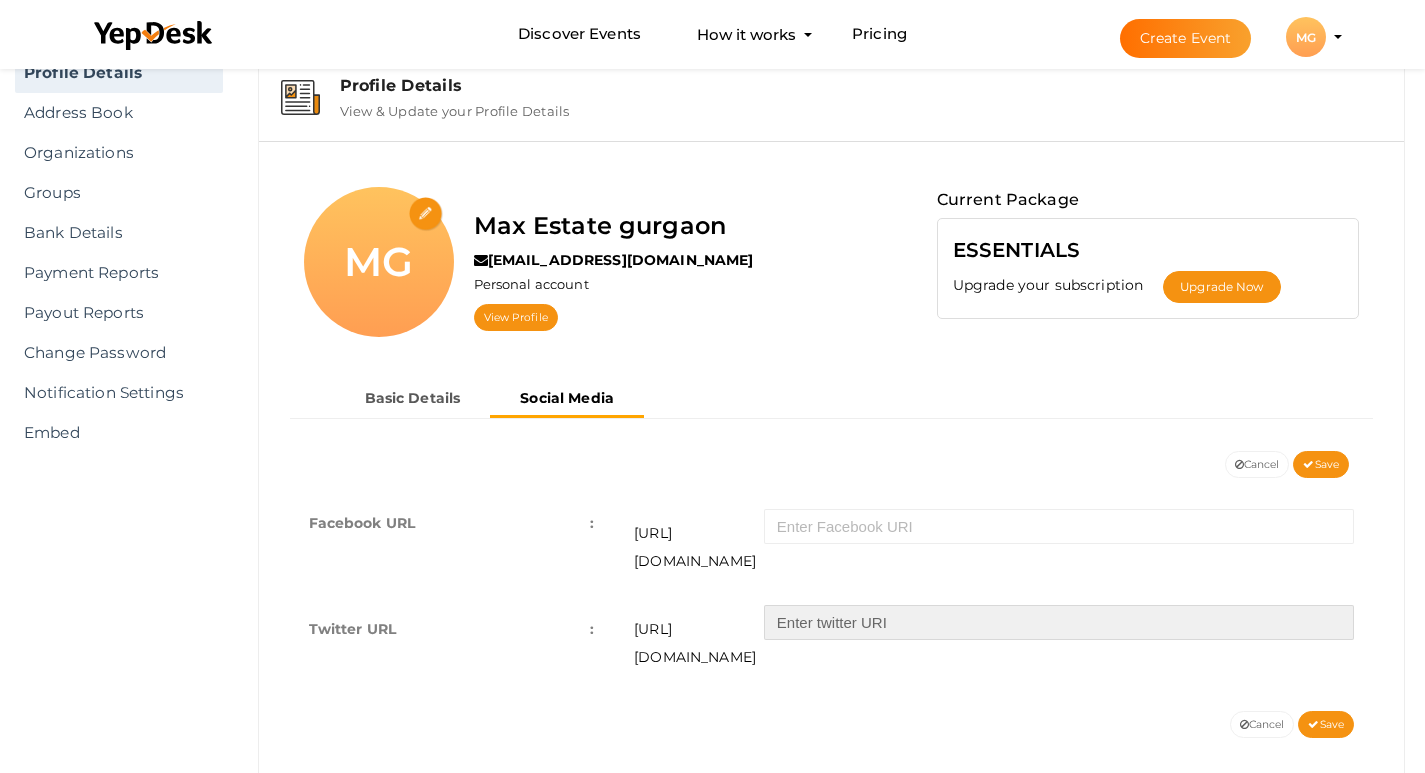 click at bounding box center (1059, 622) 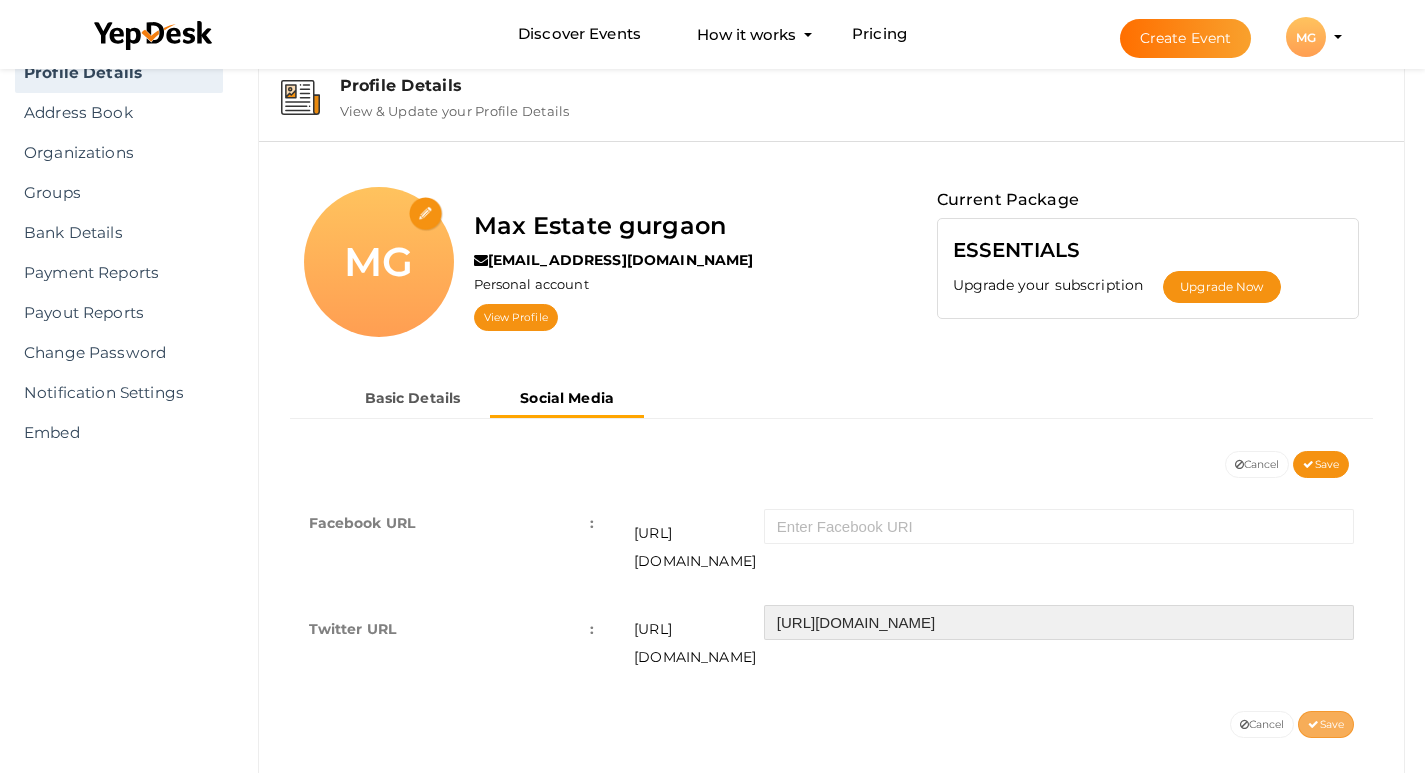 type on "https://x.com/maxestatee360" 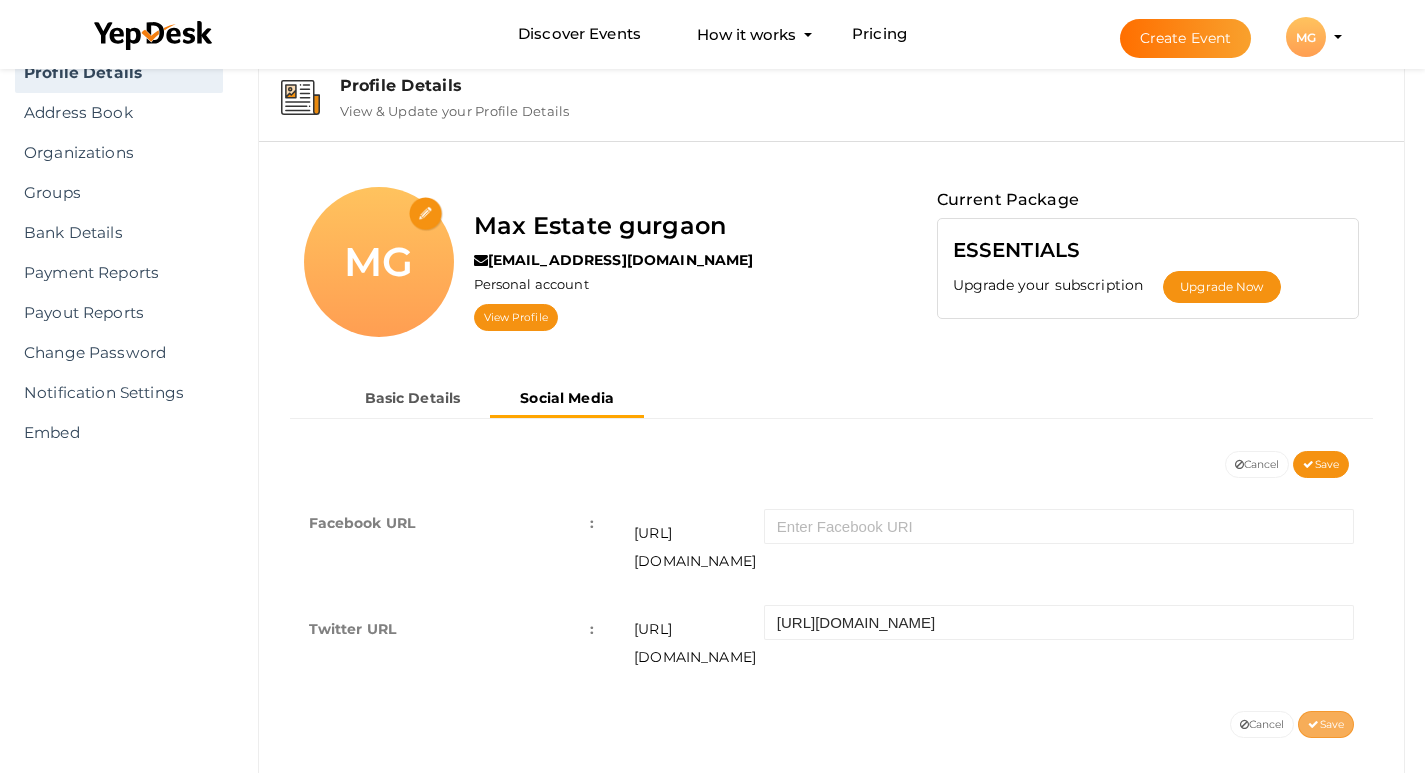 click on "Save" at bounding box center (1326, 724) 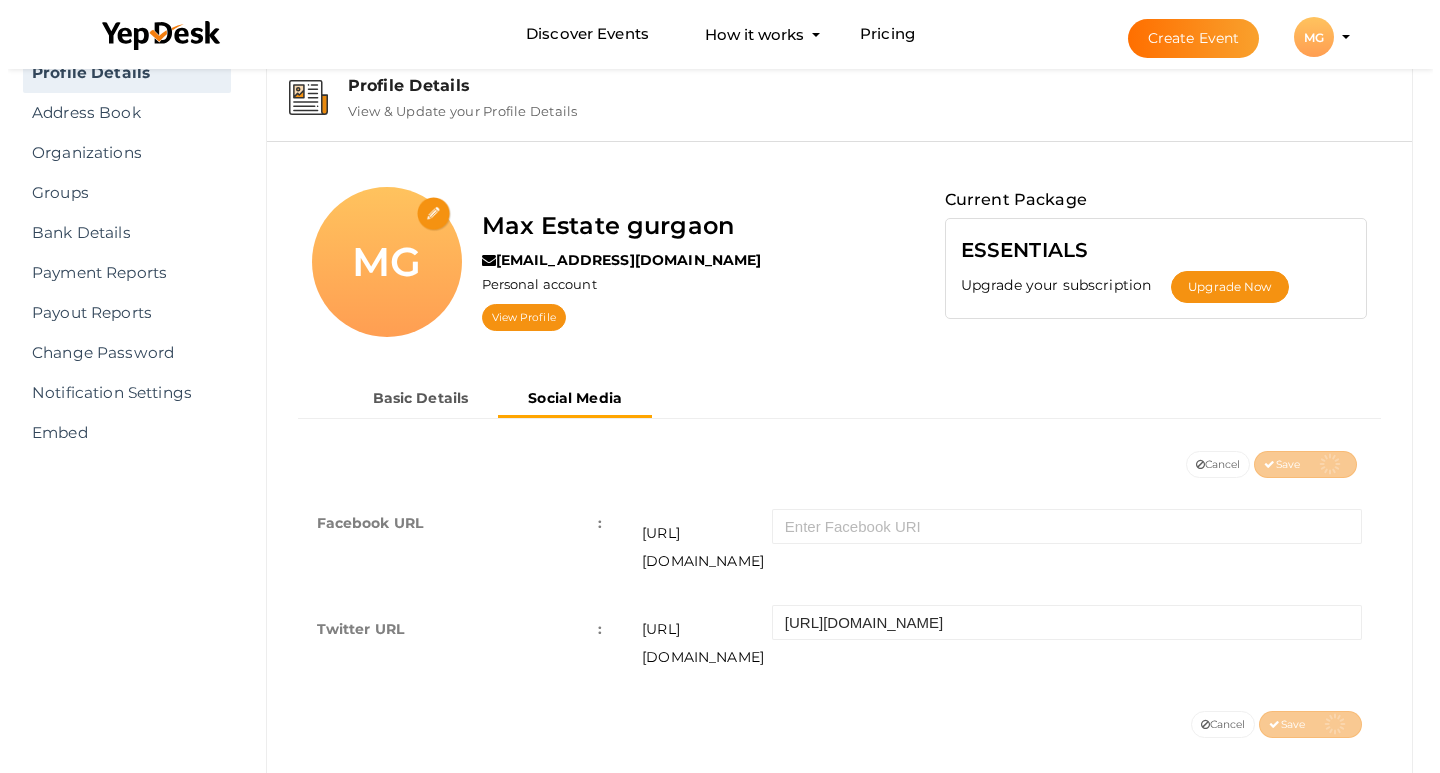 scroll, scrollTop: 25, scrollLeft: 0, axis: vertical 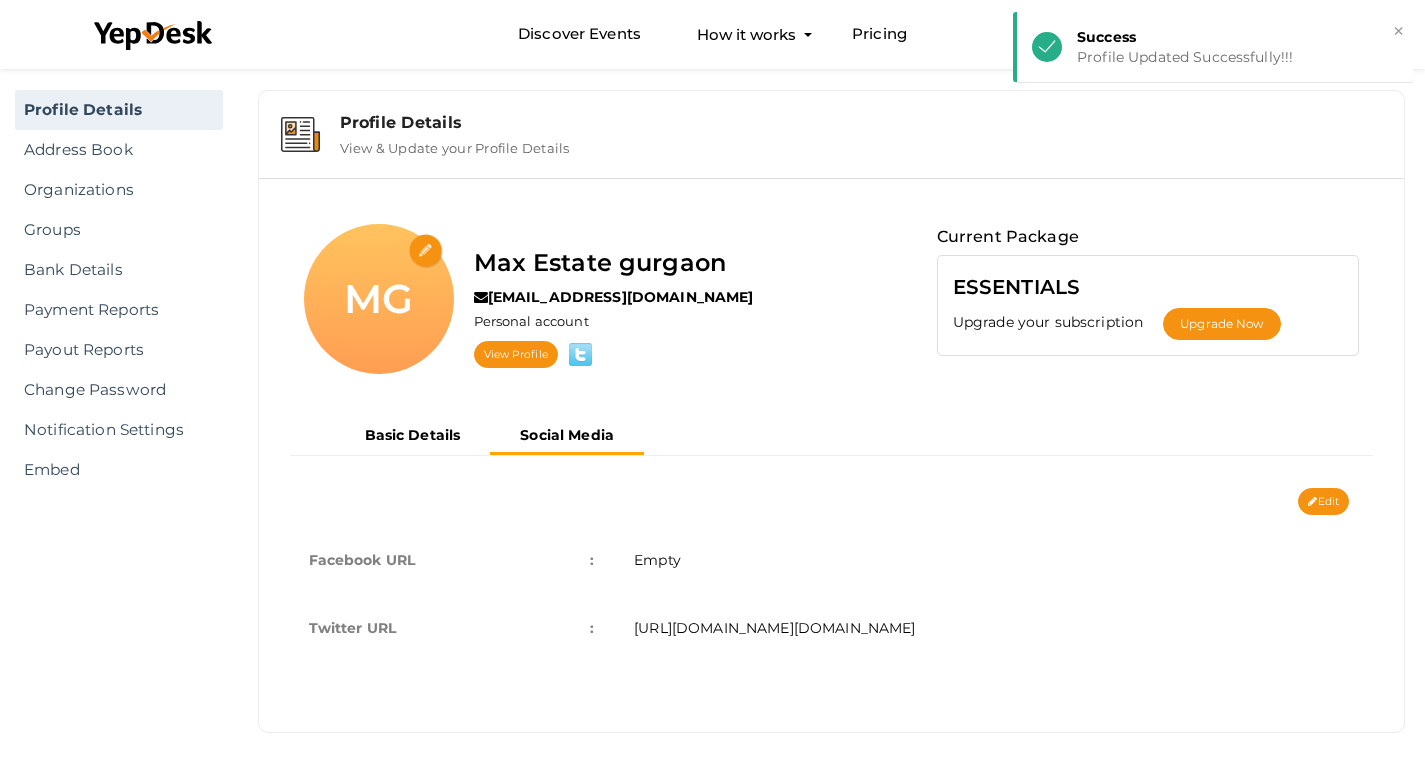 click at bounding box center (426, 251) 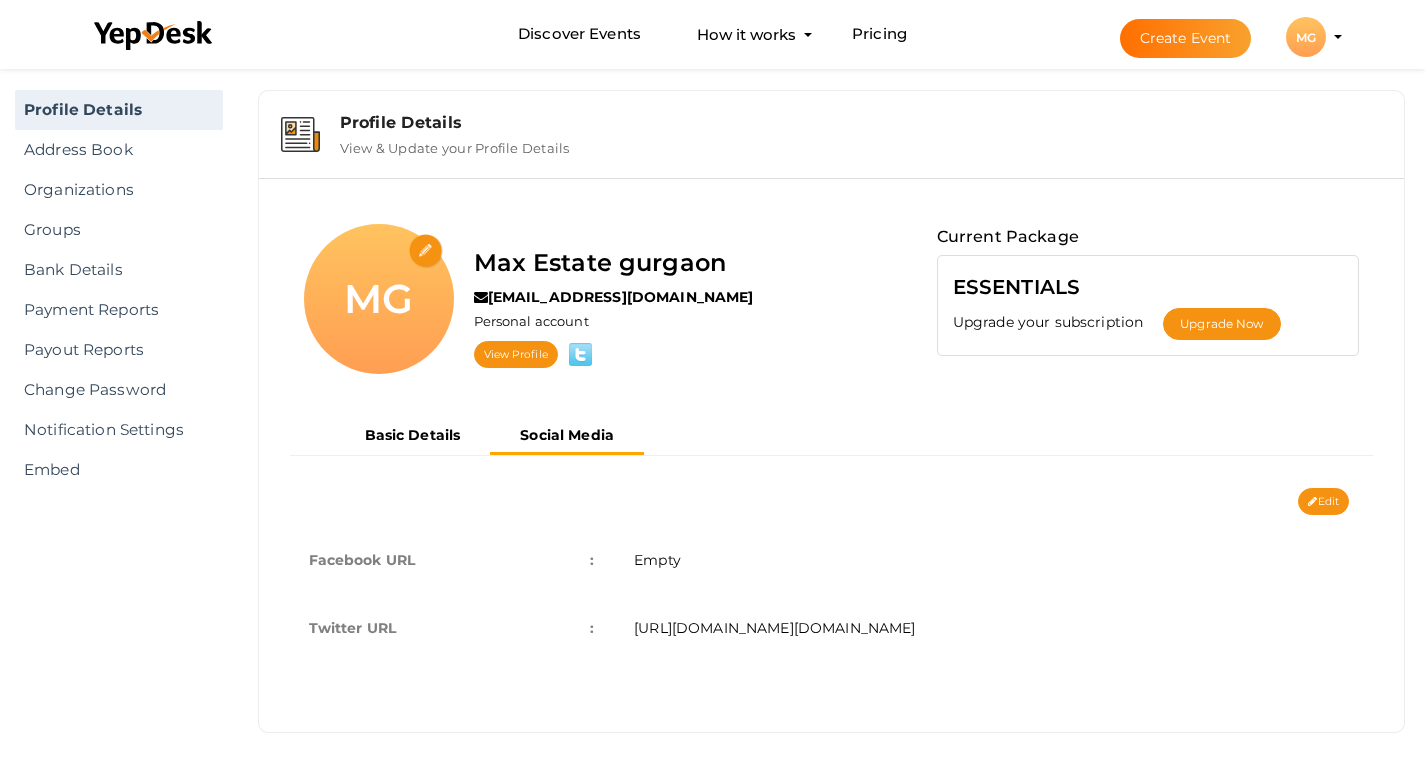type on "C:\fakepath\Untitled design.png" 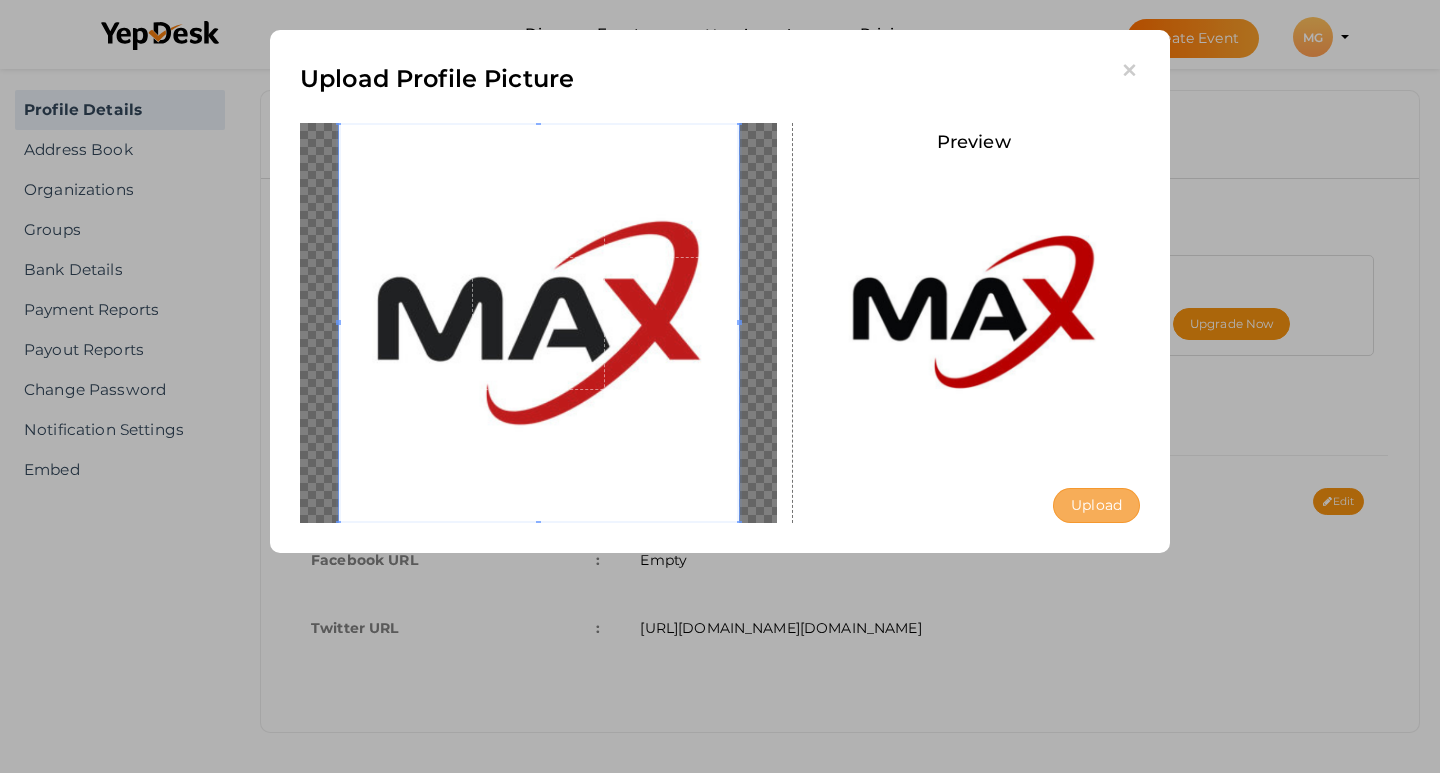 click on "Upload" at bounding box center (1096, 505) 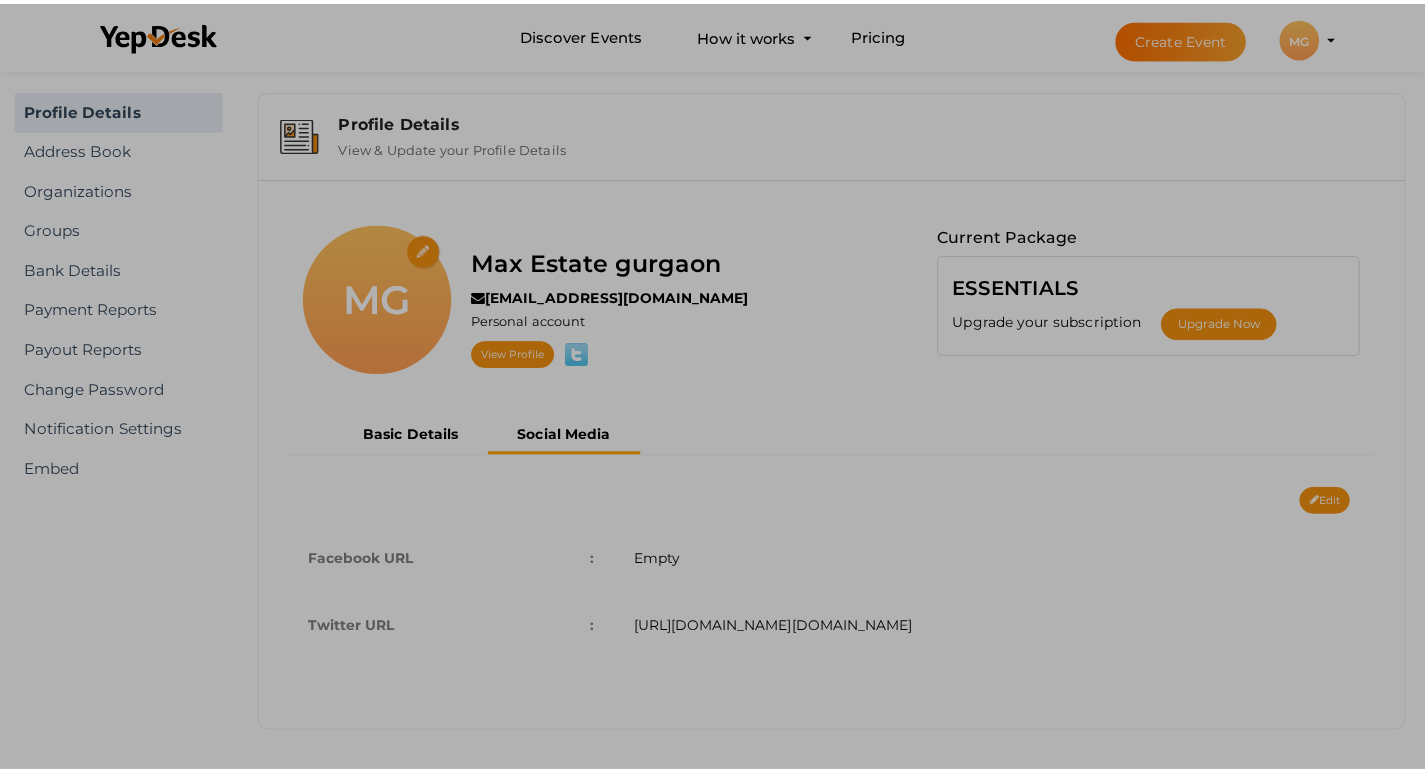 scroll, scrollTop: 0, scrollLeft: 0, axis: both 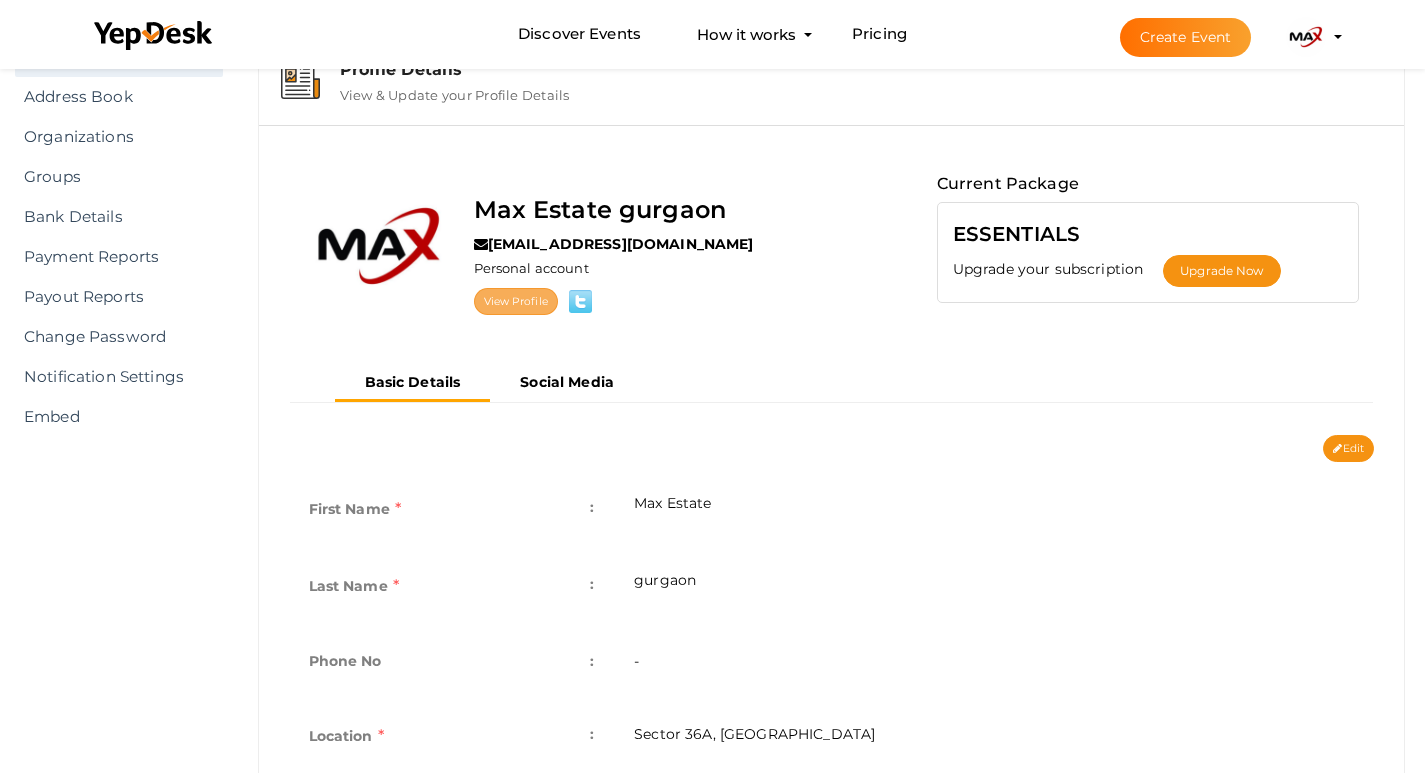 click on "View Profile" at bounding box center [516, 301] 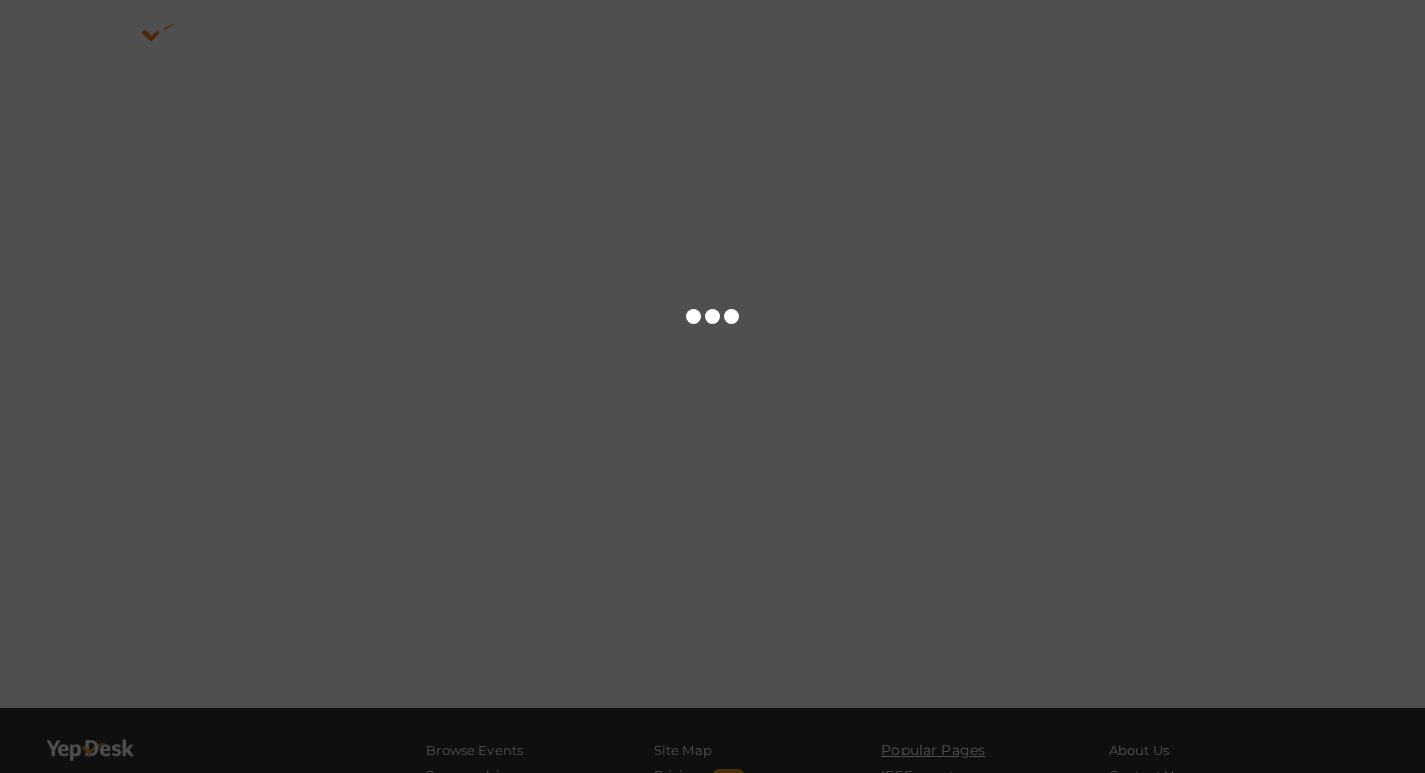 scroll, scrollTop: 0, scrollLeft: 0, axis: both 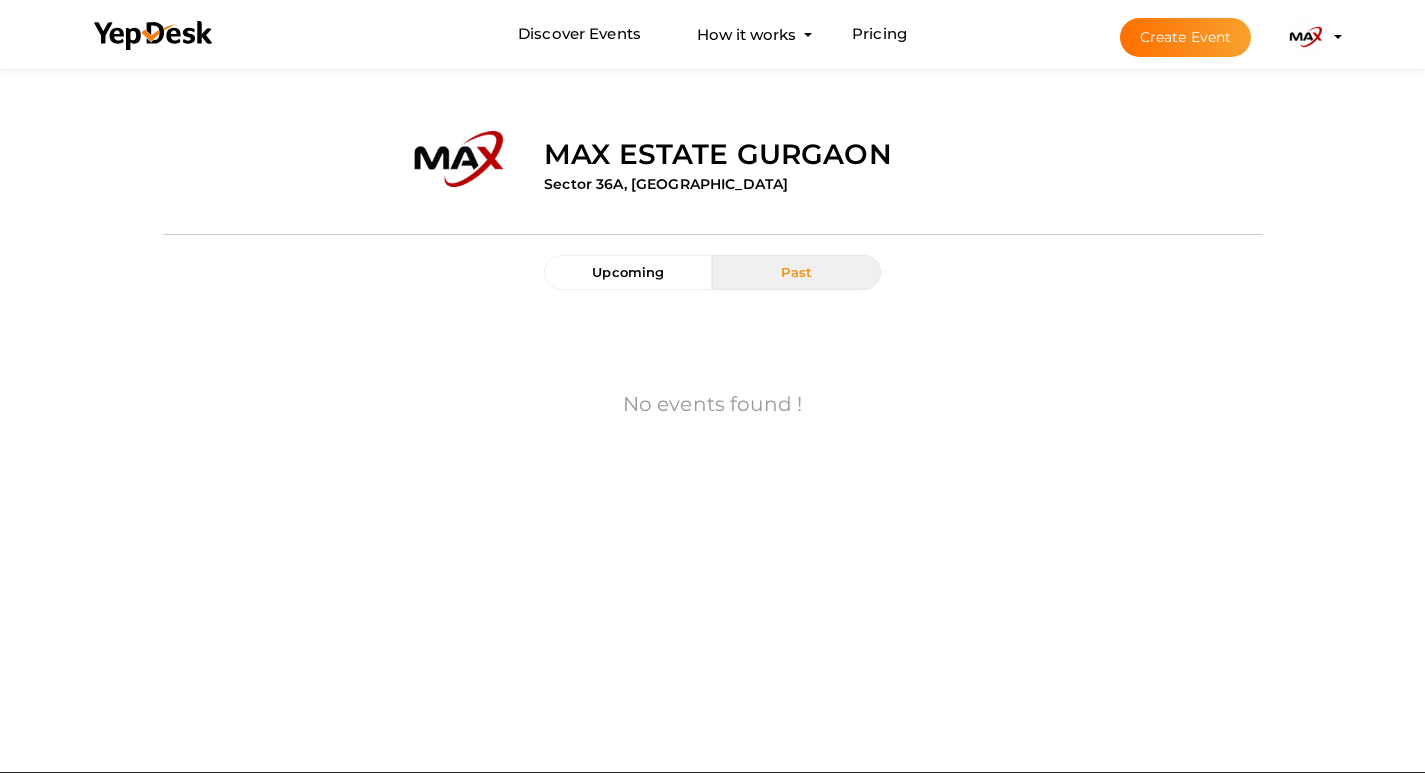 click on "Past" at bounding box center [796, 272] 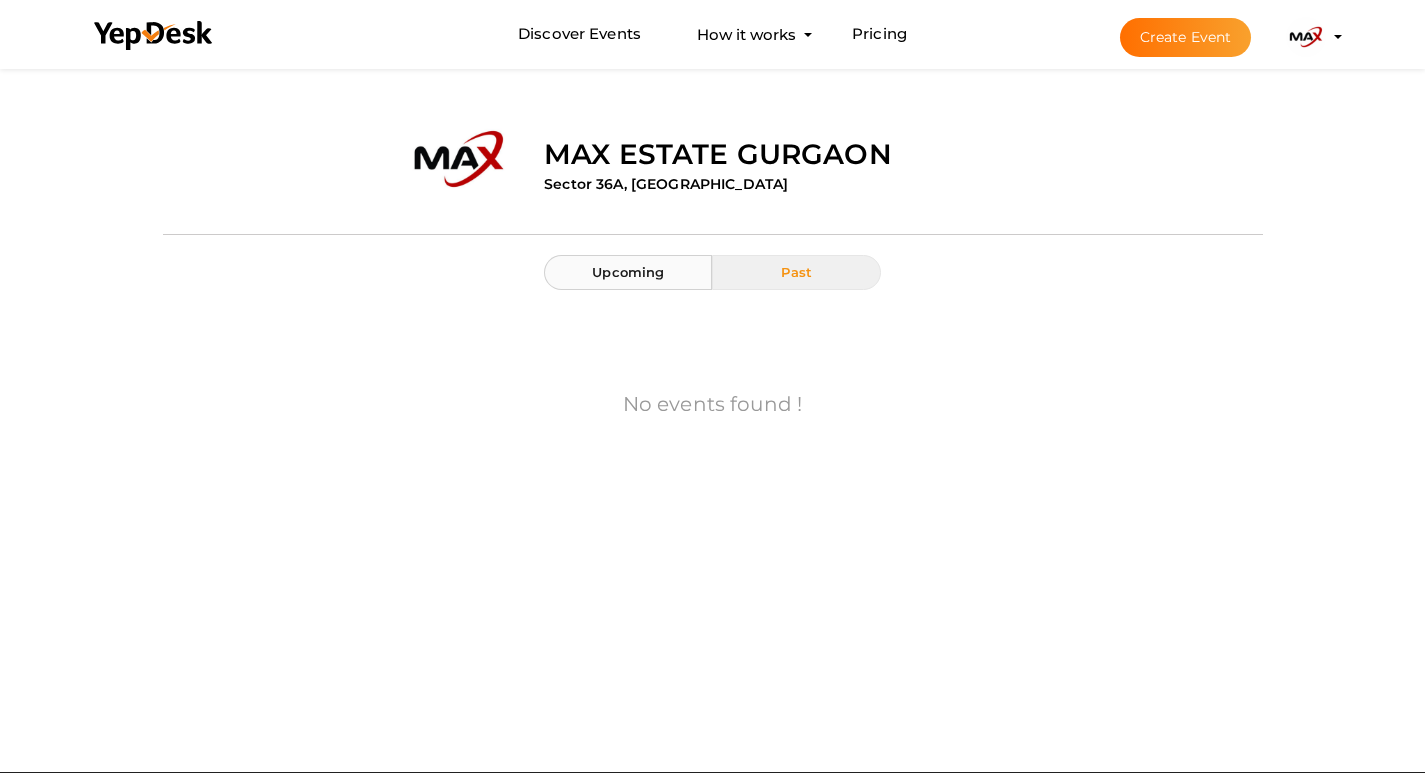 click on "Upcoming" at bounding box center [628, 272] 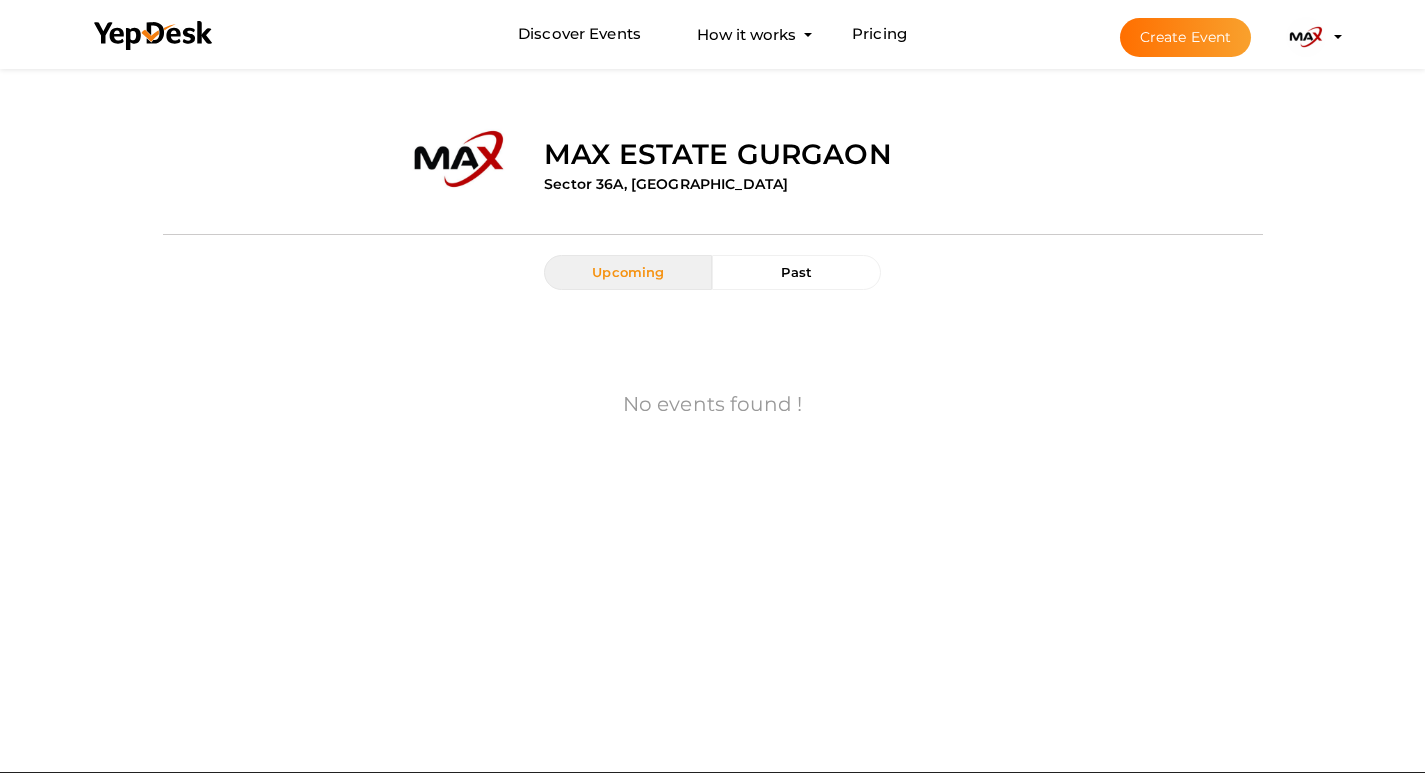 click at bounding box center (1306, 37) 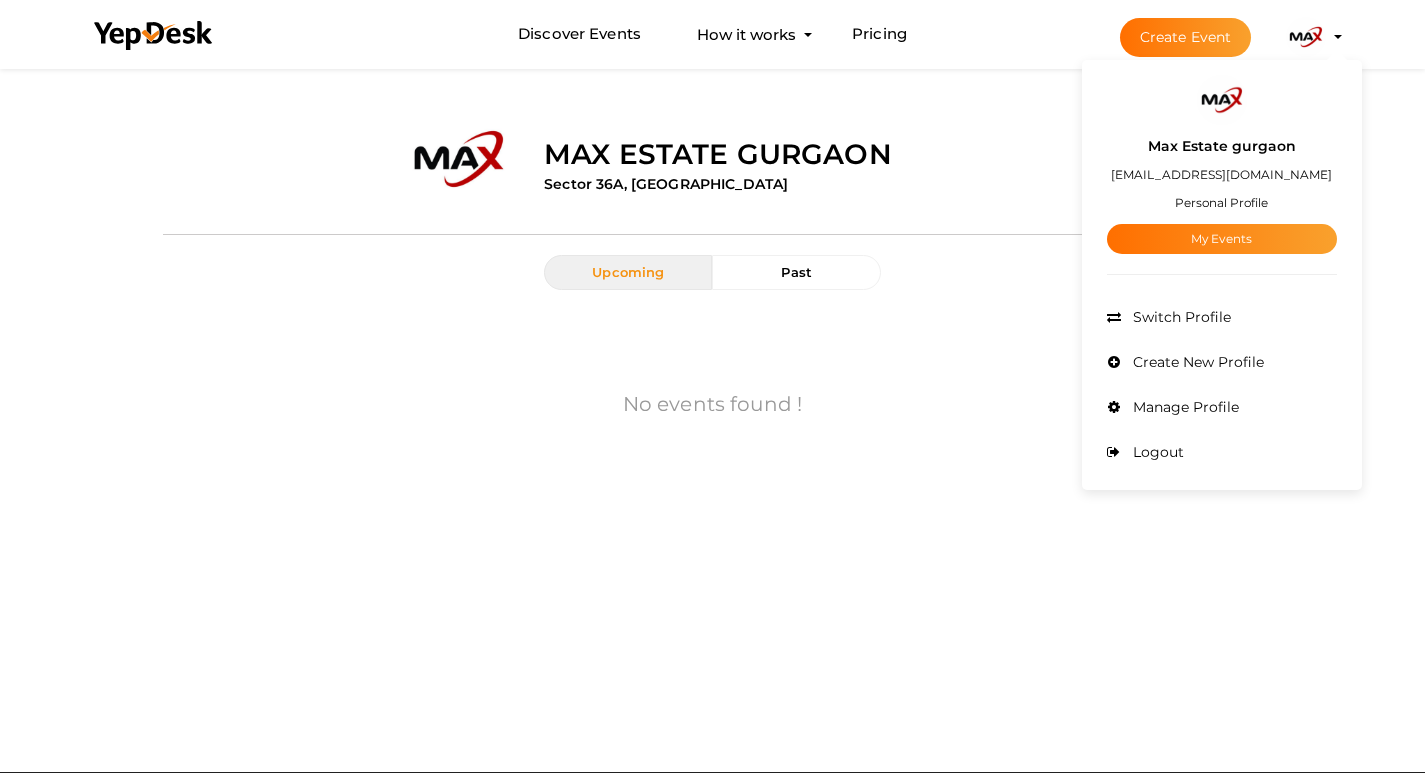 click on "Personal Profile" at bounding box center (1221, 202) 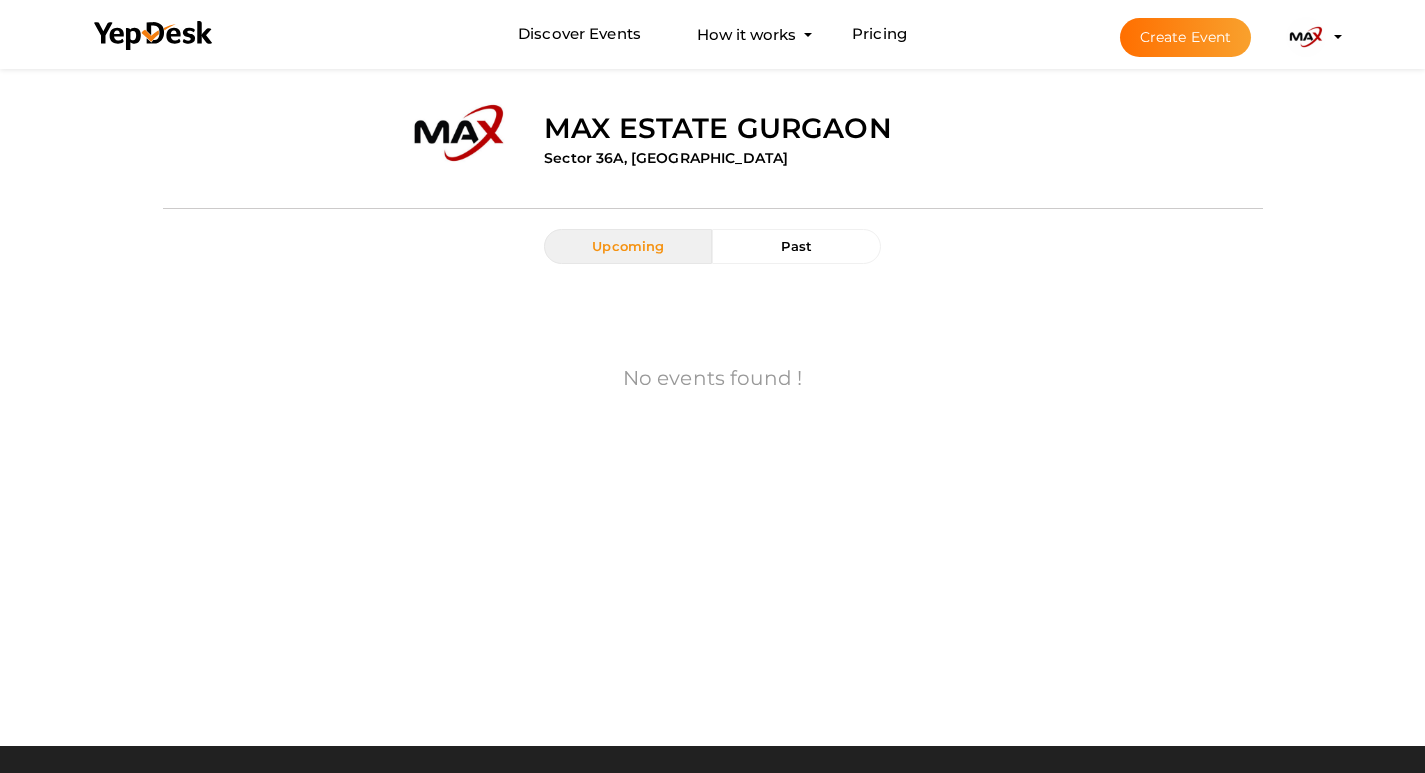 scroll, scrollTop: 0, scrollLeft: 0, axis: both 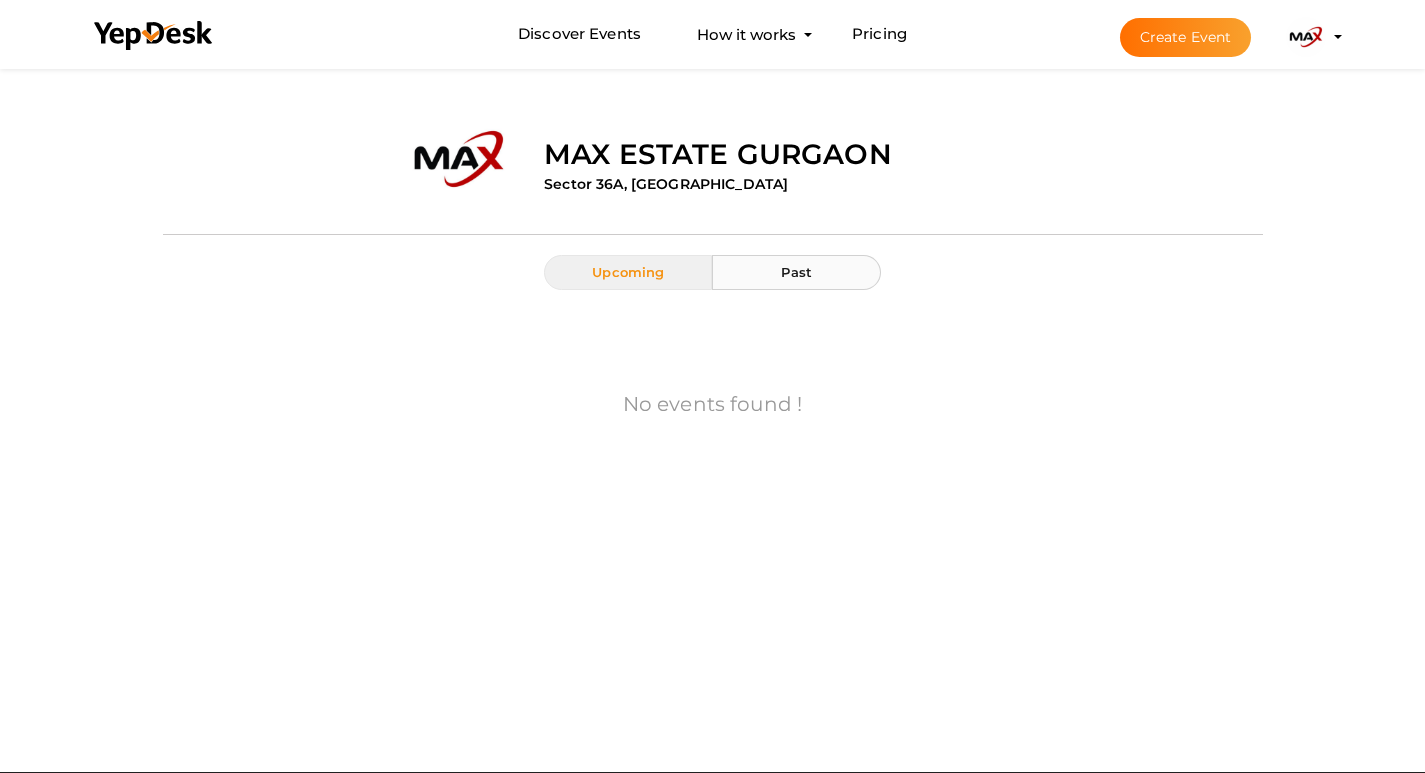 click on "Past" at bounding box center (796, 272) 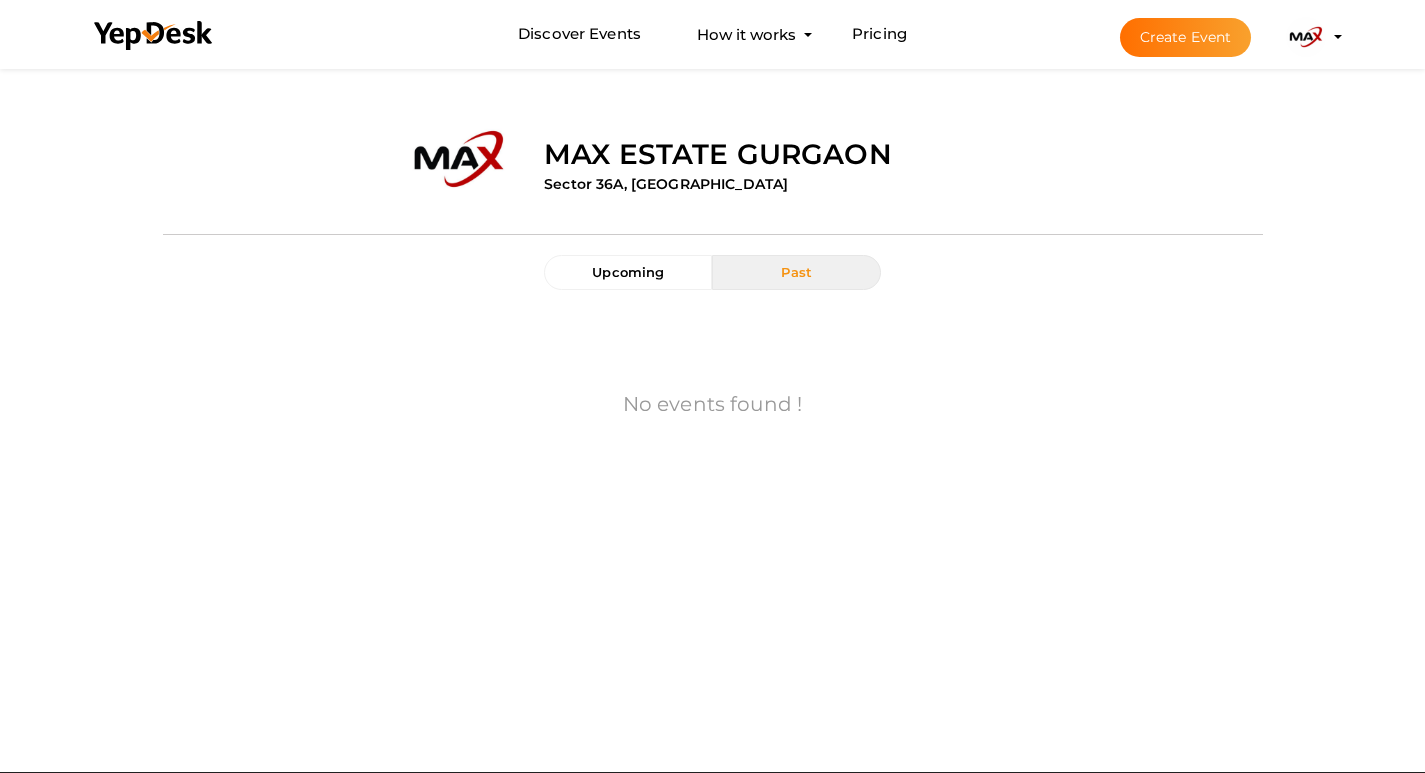 click at bounding box center (1306, 37) 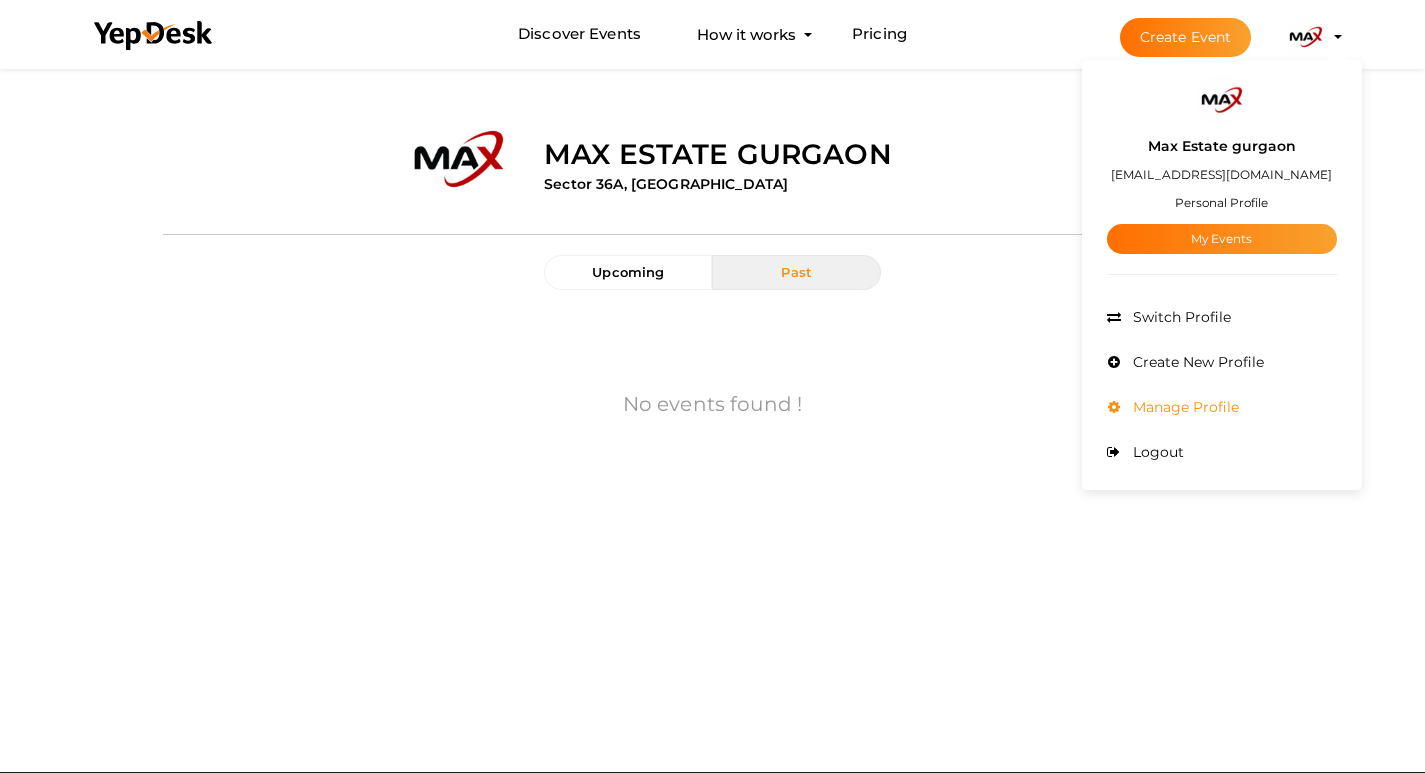 click on "Manage Profile" at bounding box center [1183, 407] 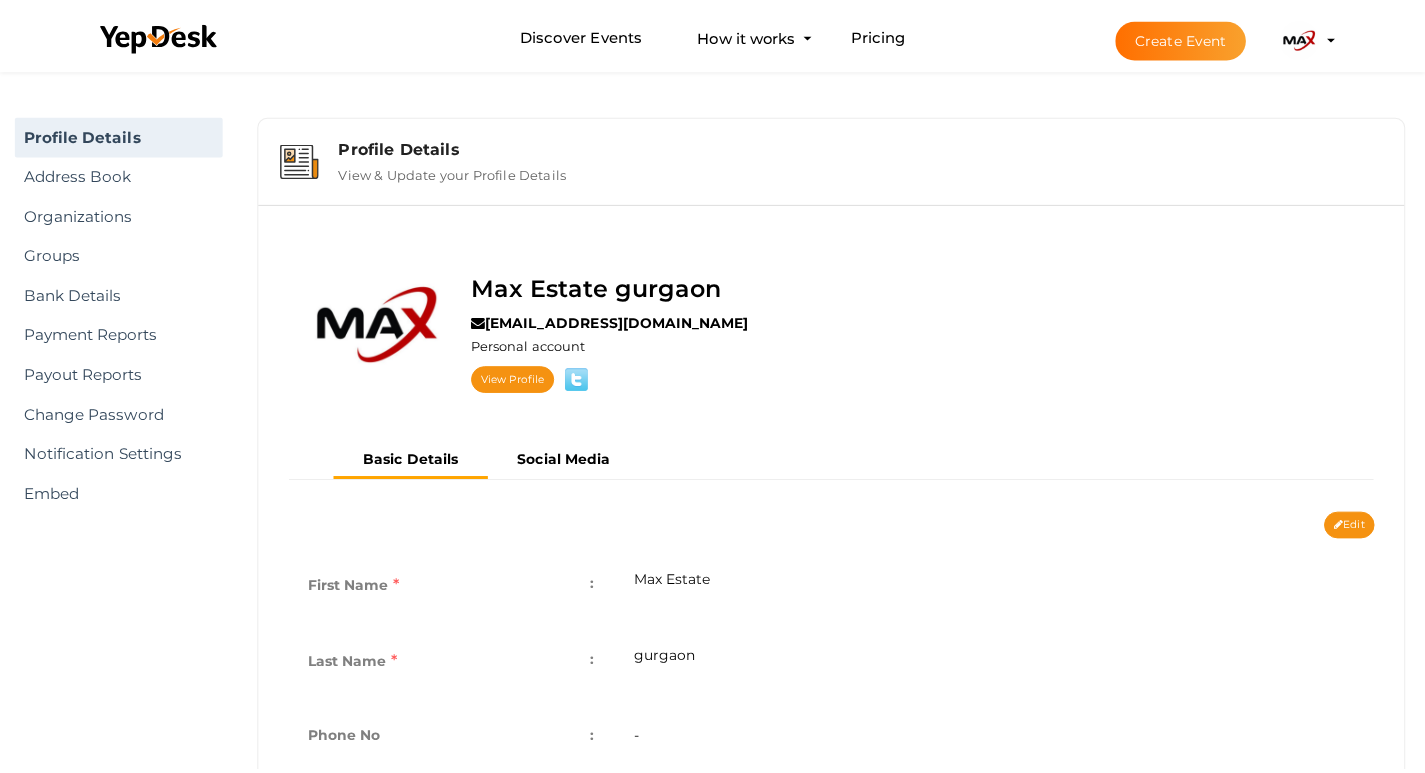scroll, scrollTop: 0, scrollLeft: 0, axis: both 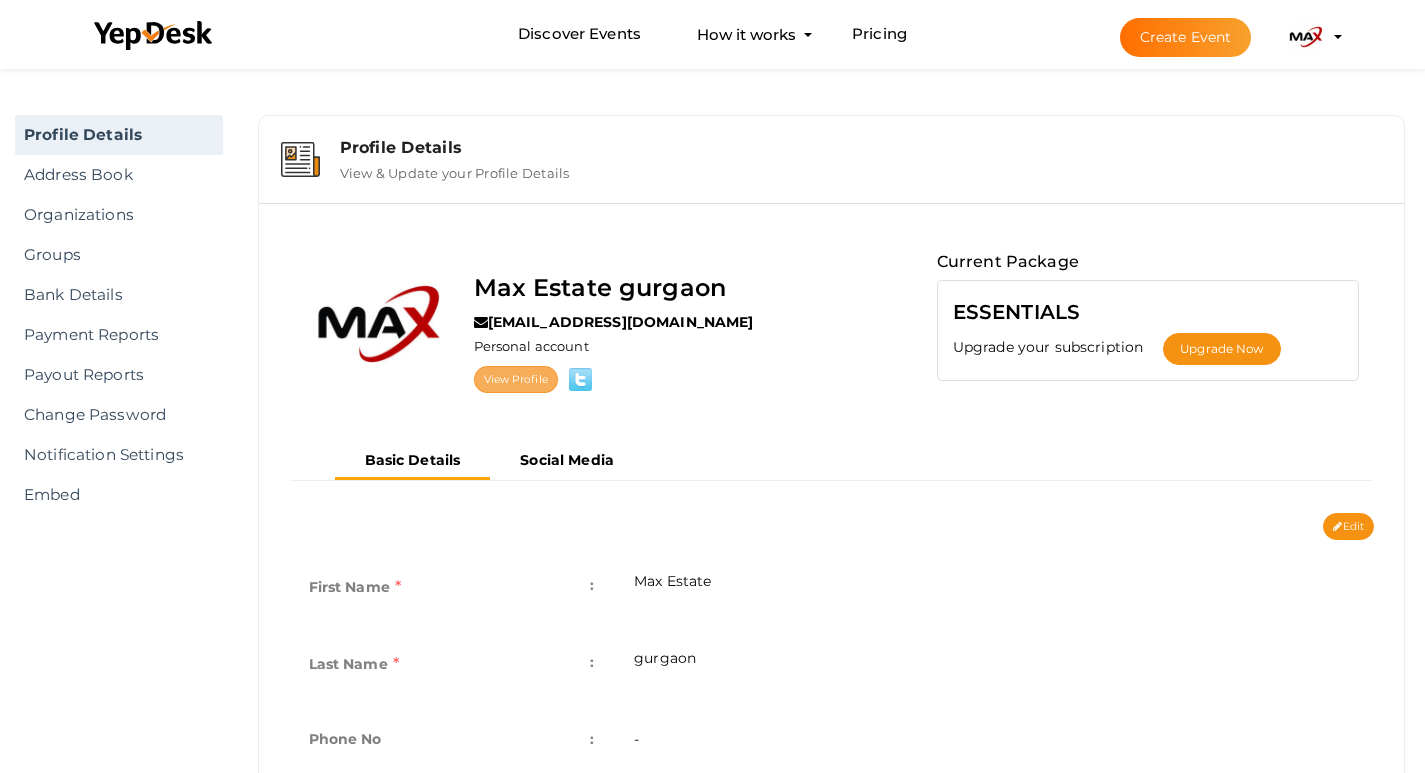 click on "View Profile" at bounding box center [516, 379] 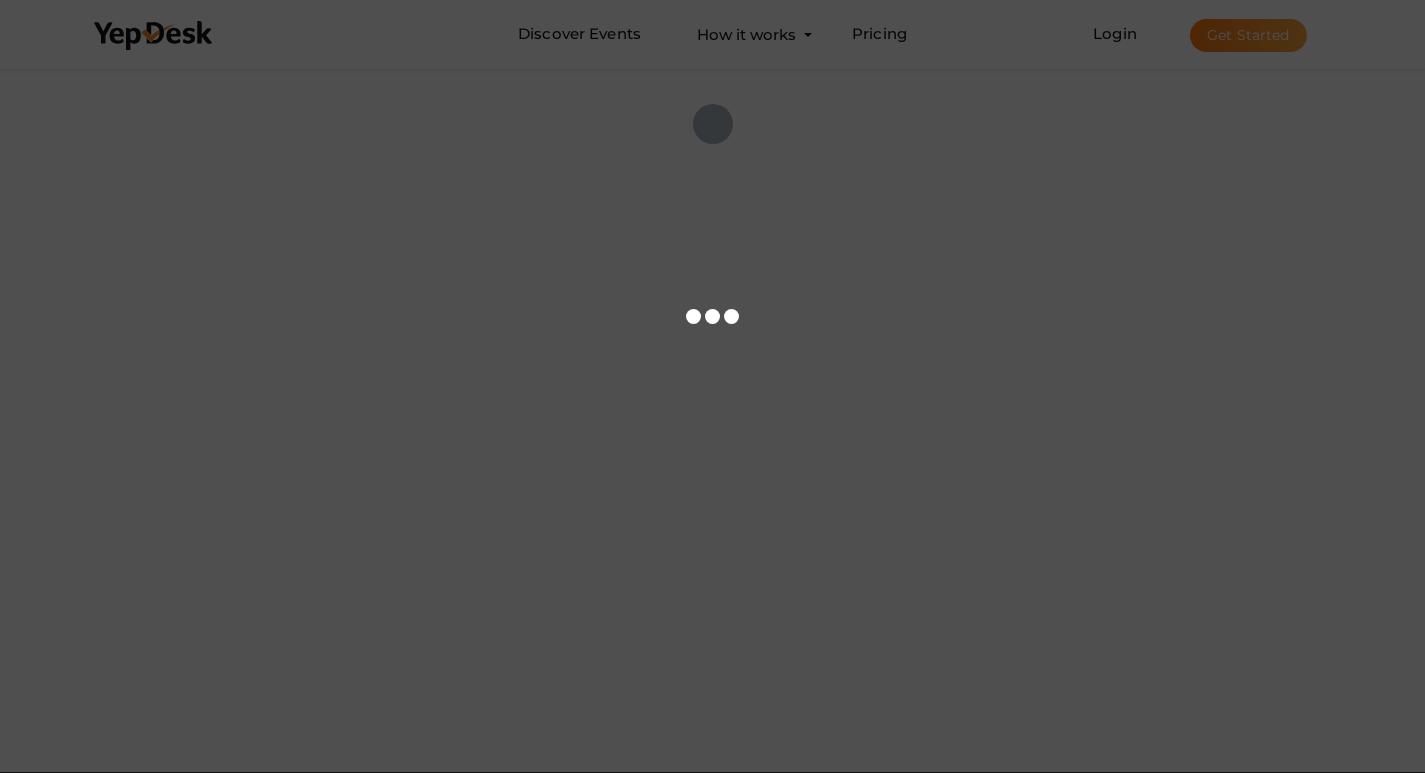 scroll, scrollTop: 0, scrollLeft: 0, axis: both 